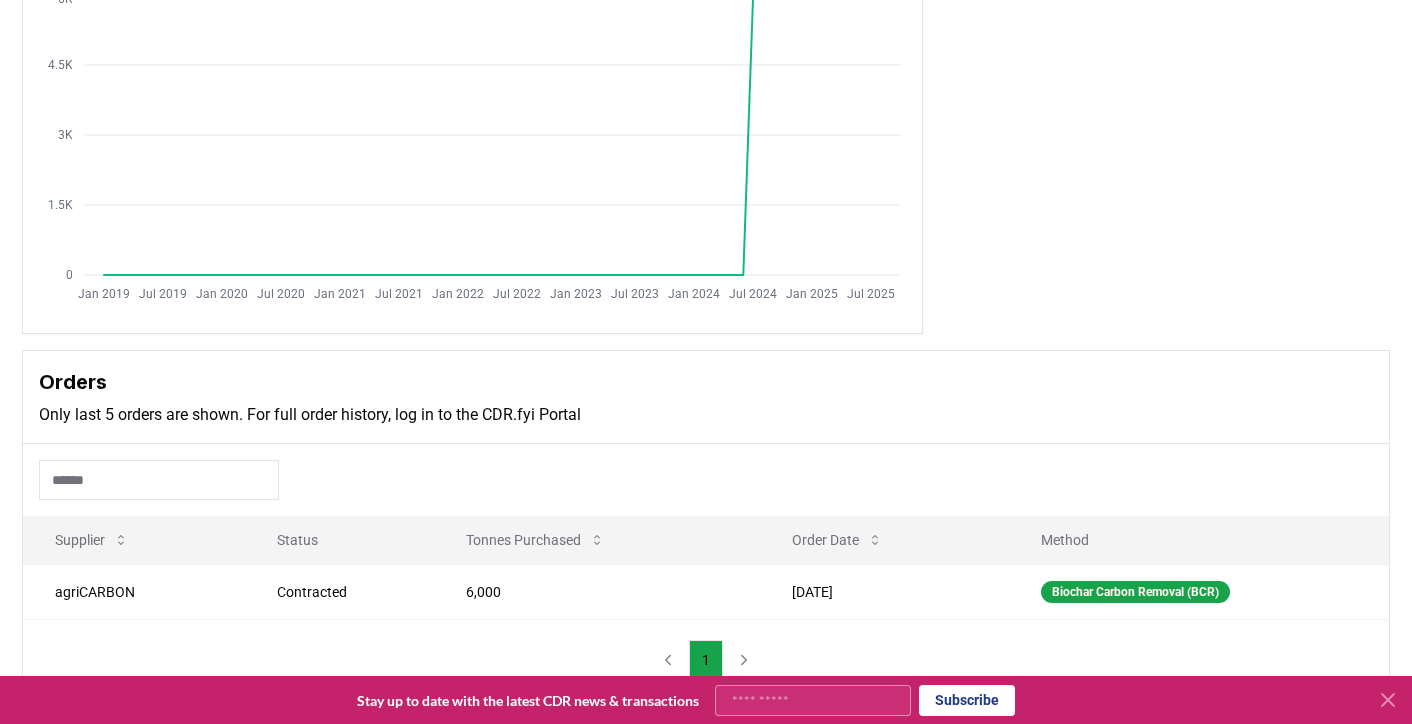 scroll, scrollTop: 0, scrollLeft: 0, axis: both 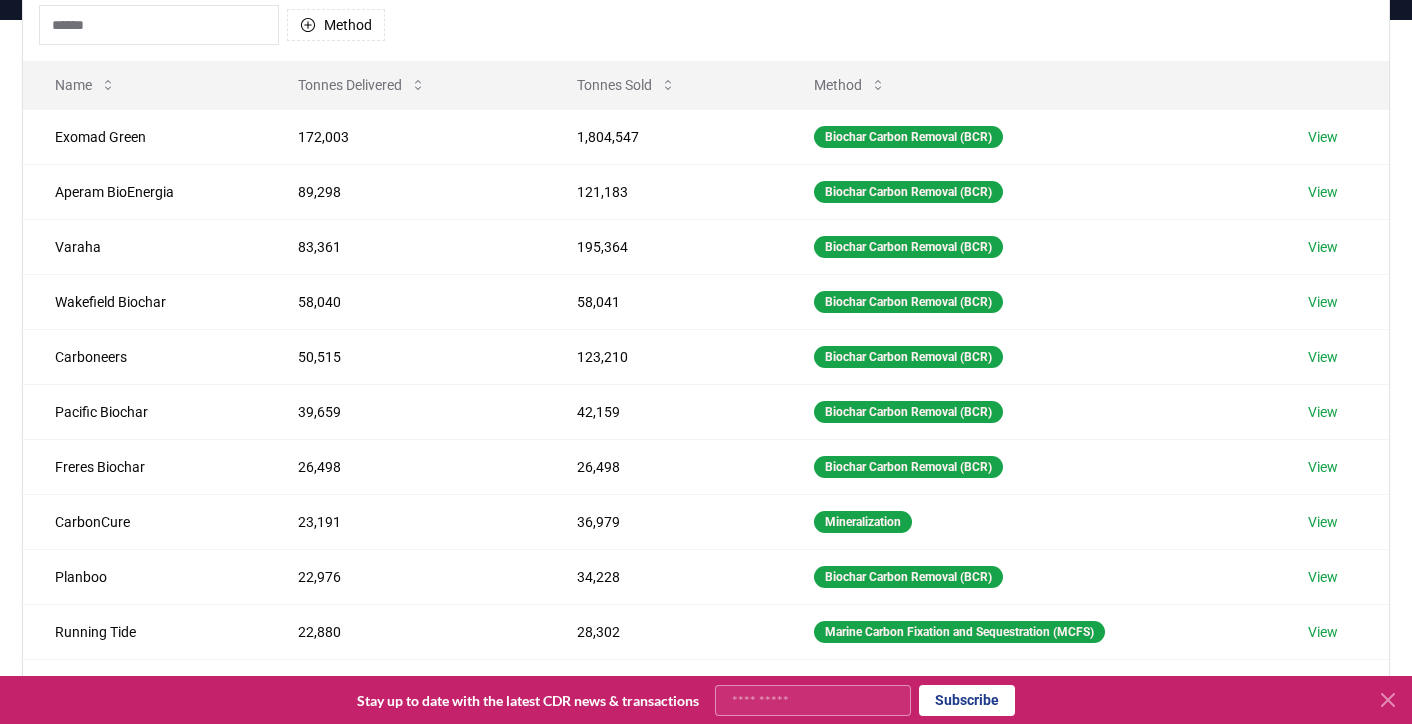 click at bounding box center (159, 25) 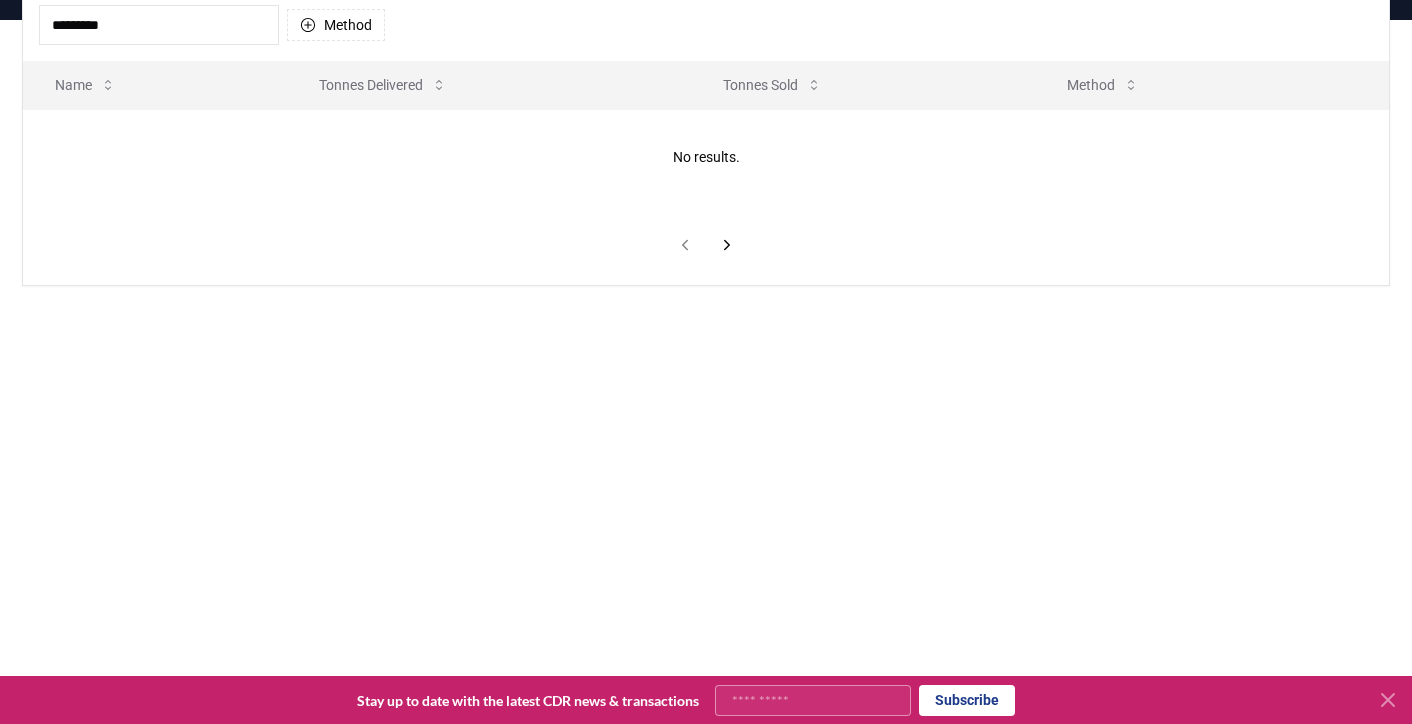 type on "*********" 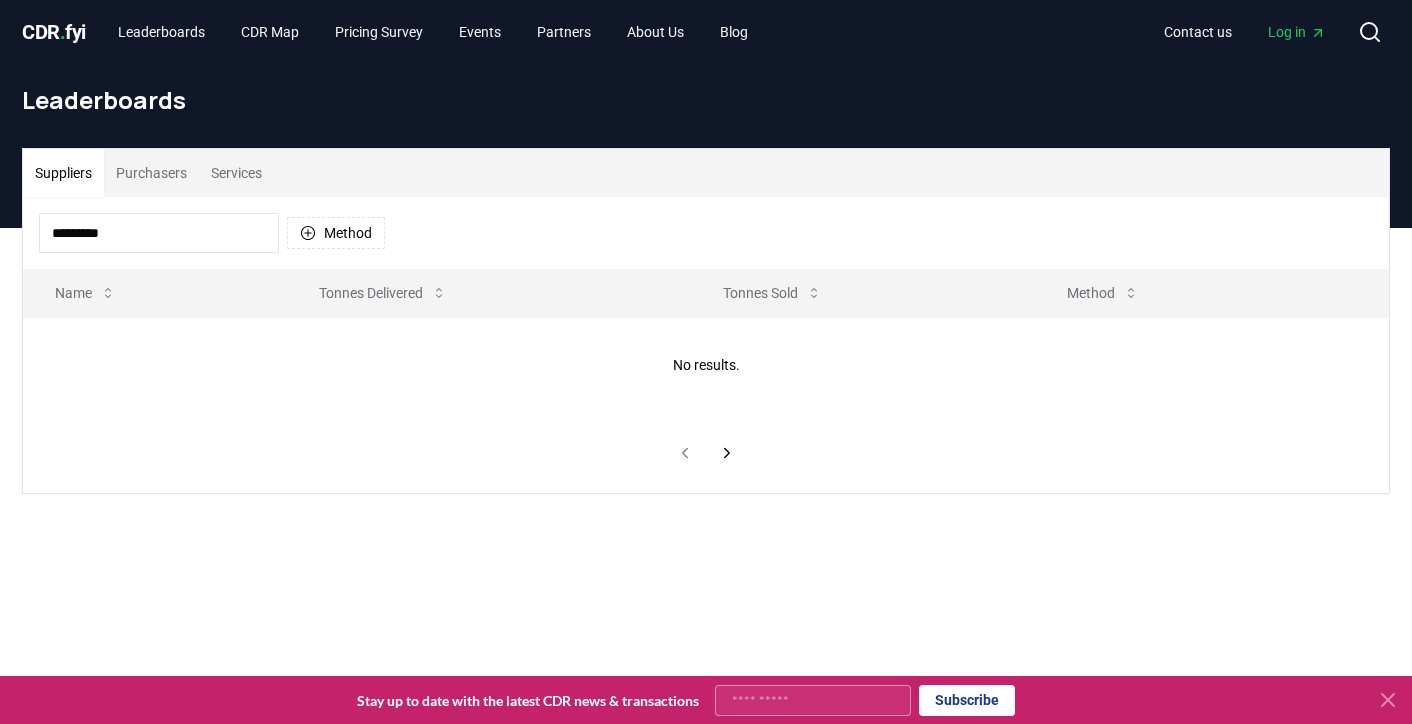 scroll, scrollTop: 0, scrollLeft: 0, axis: both 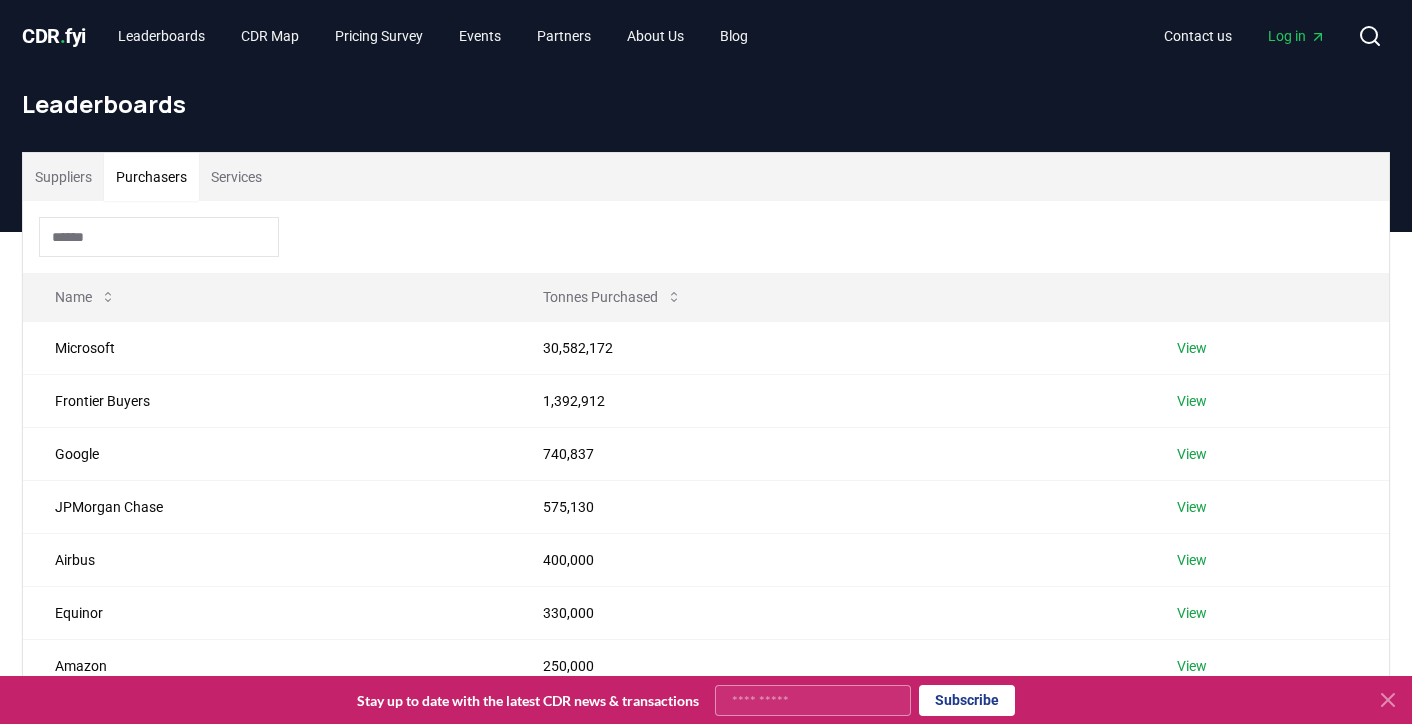 click on "Purchasers" at bounding box center (151, 177) 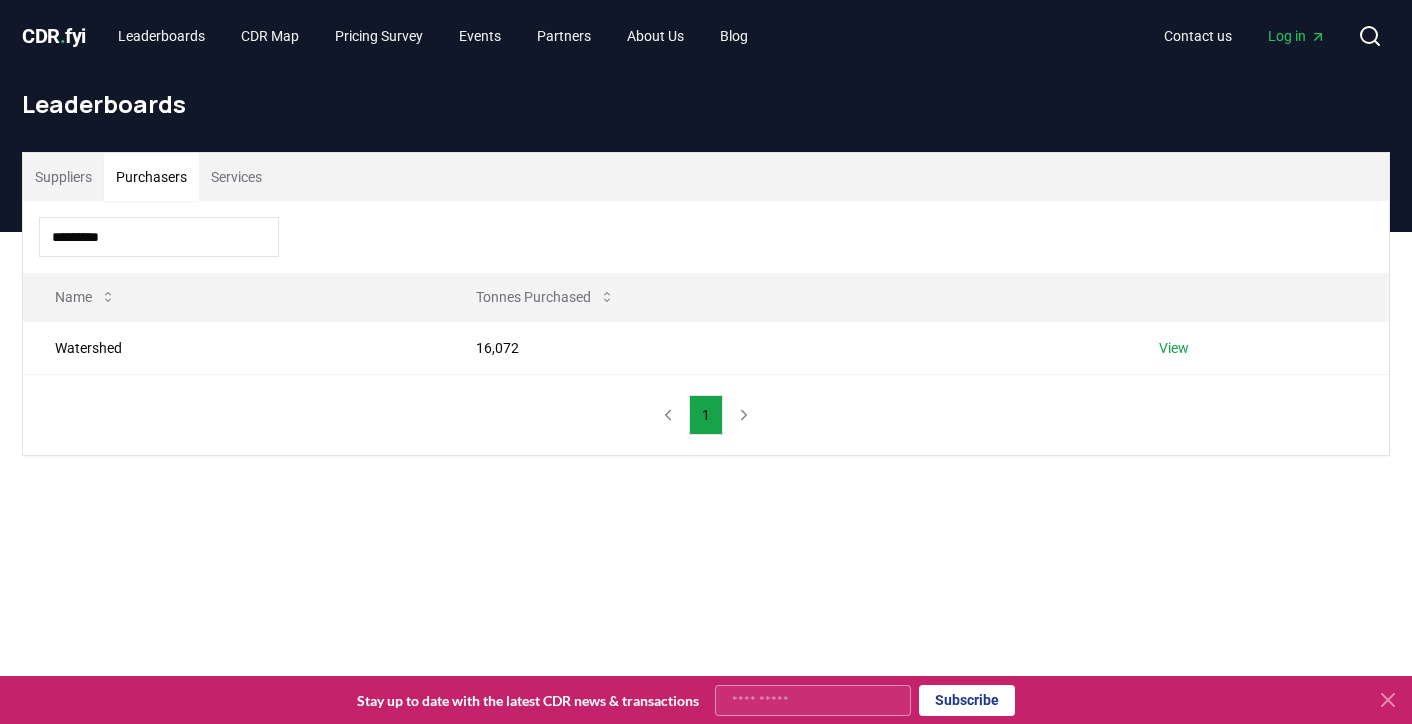 click on "*********" at bounding box center [159, 237] 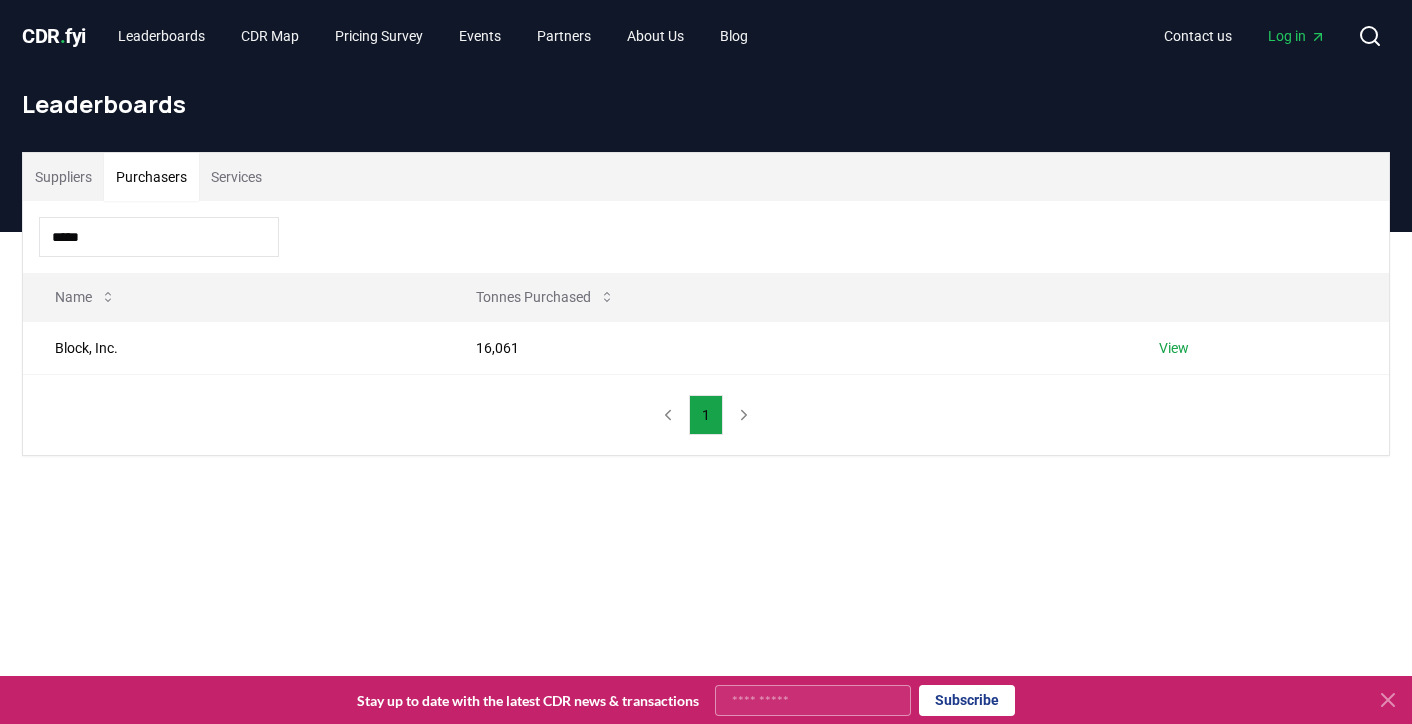 click on "*****" at bounding box center (159, 237) 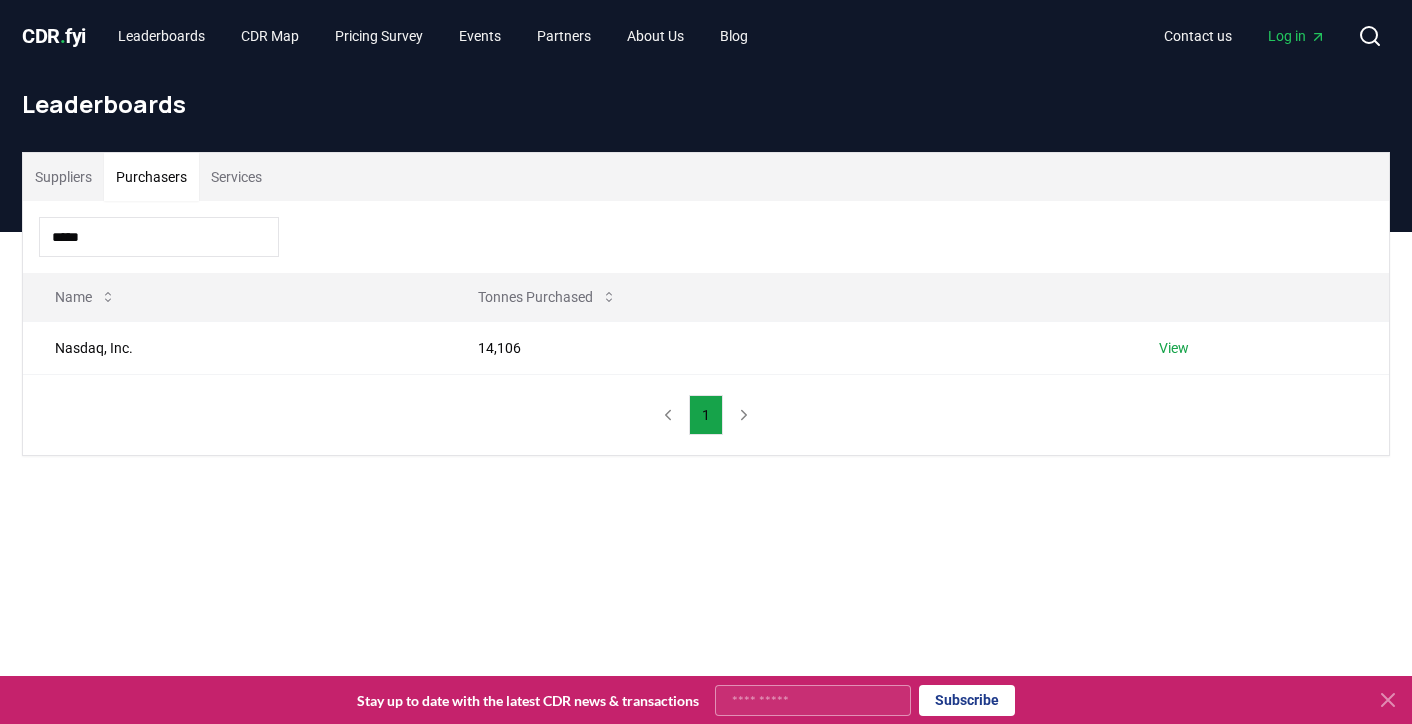 click on "*****" at bounding box center (159, 237) 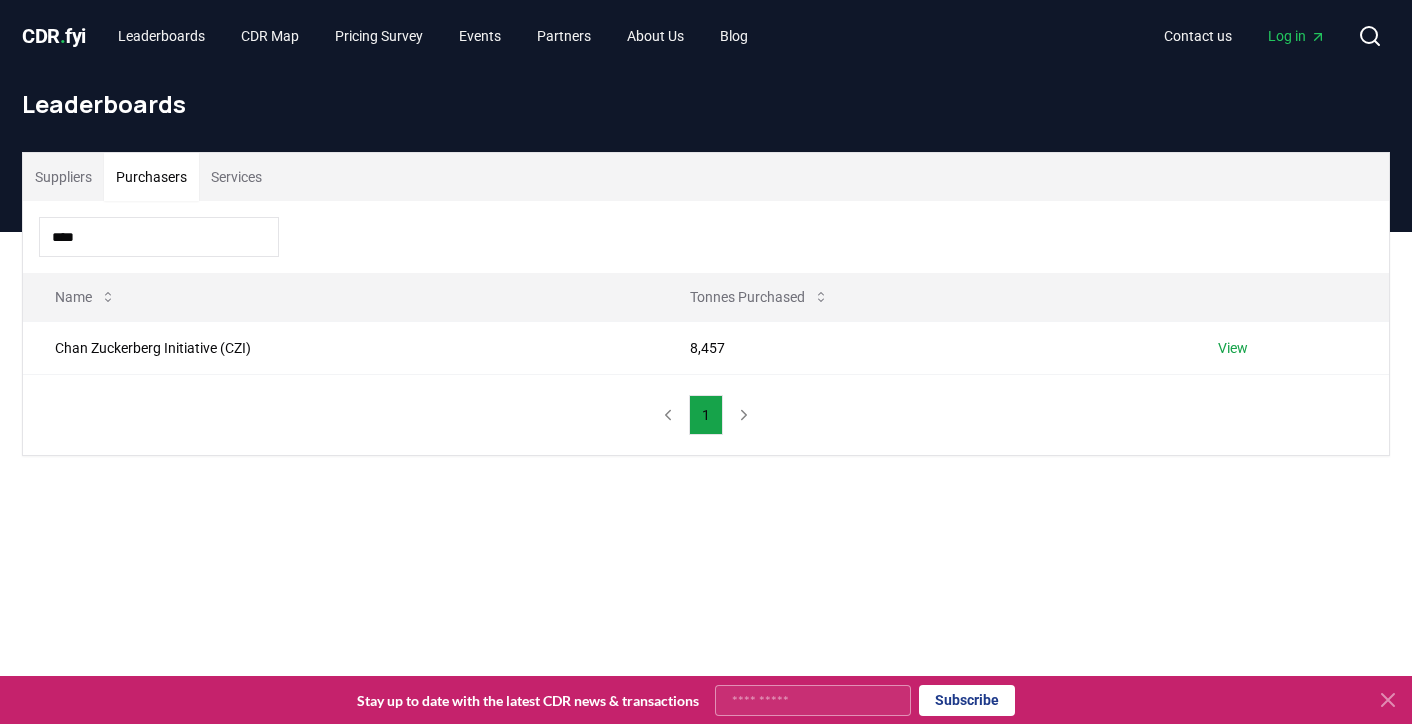 click on "****" at bounding box center [159, 237] 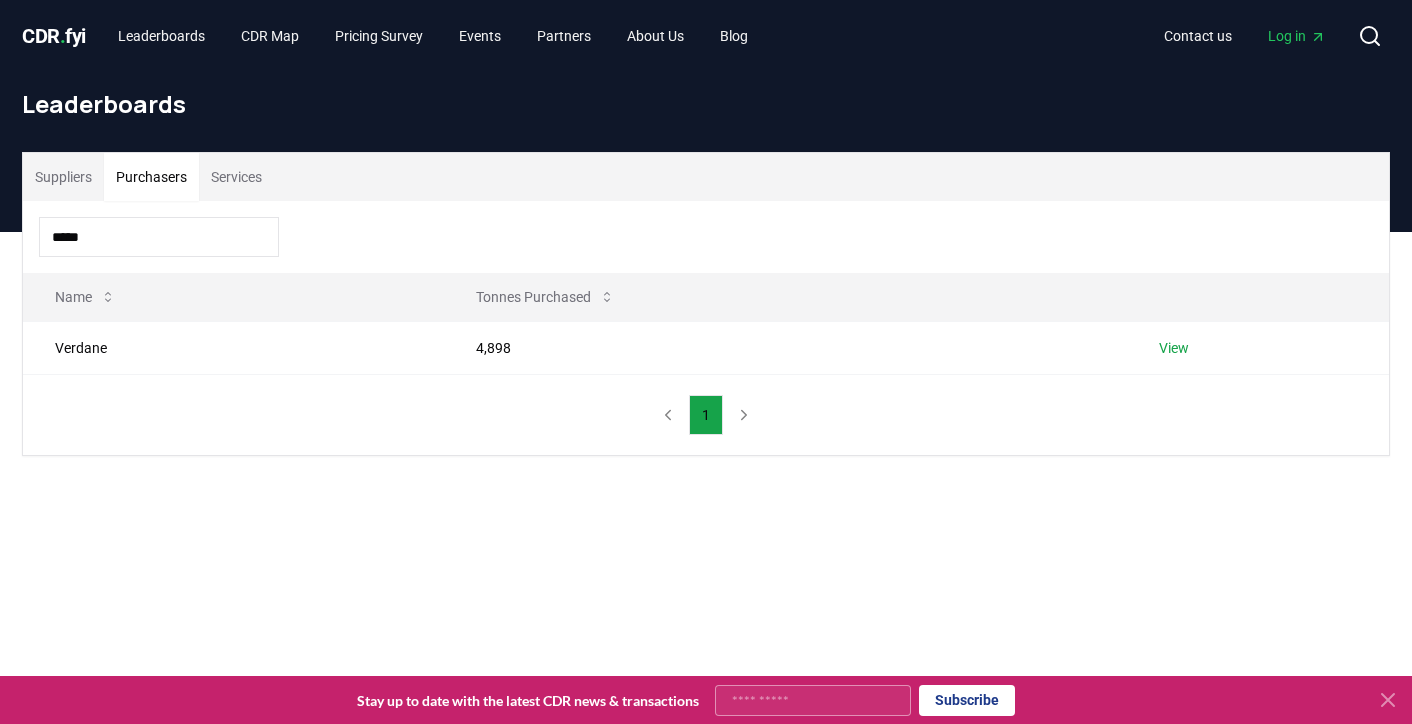 click on "*****" at bounding box center (159, 237) 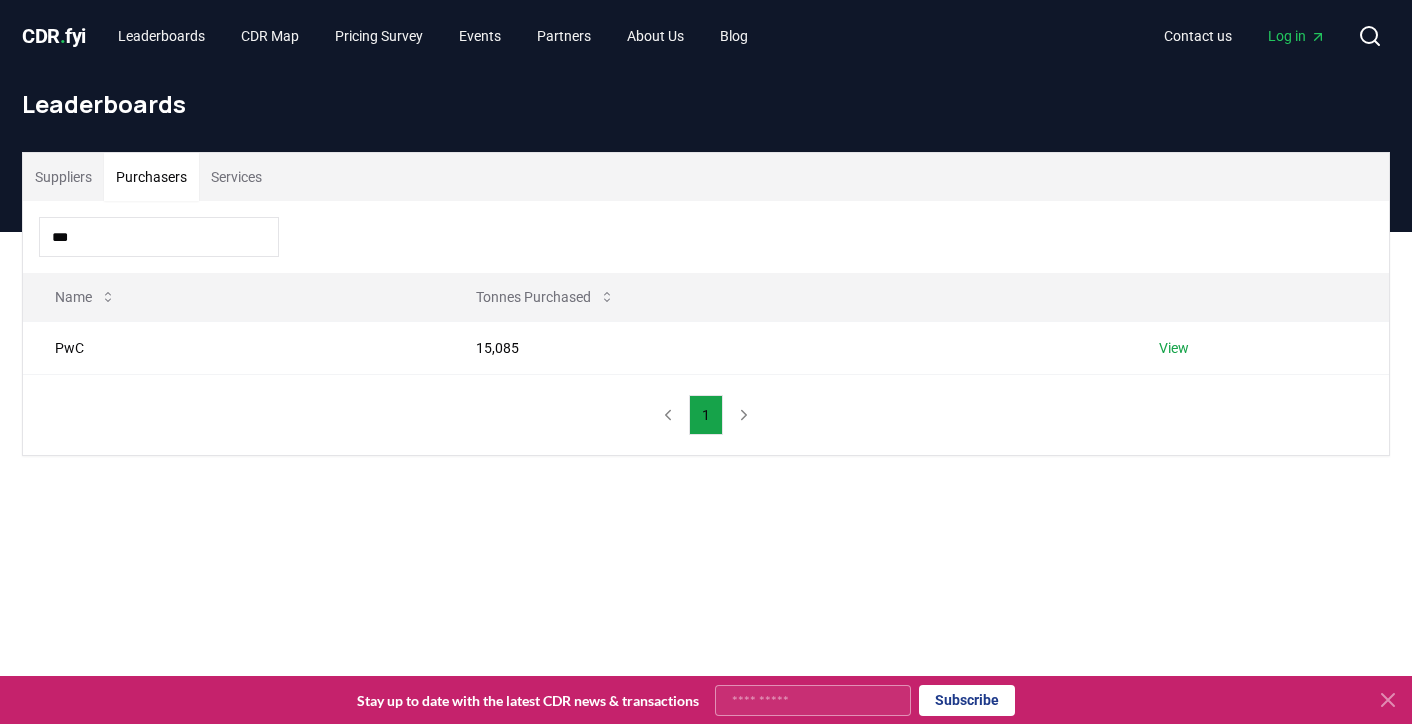click on "***" at bounding box center (159, 237) 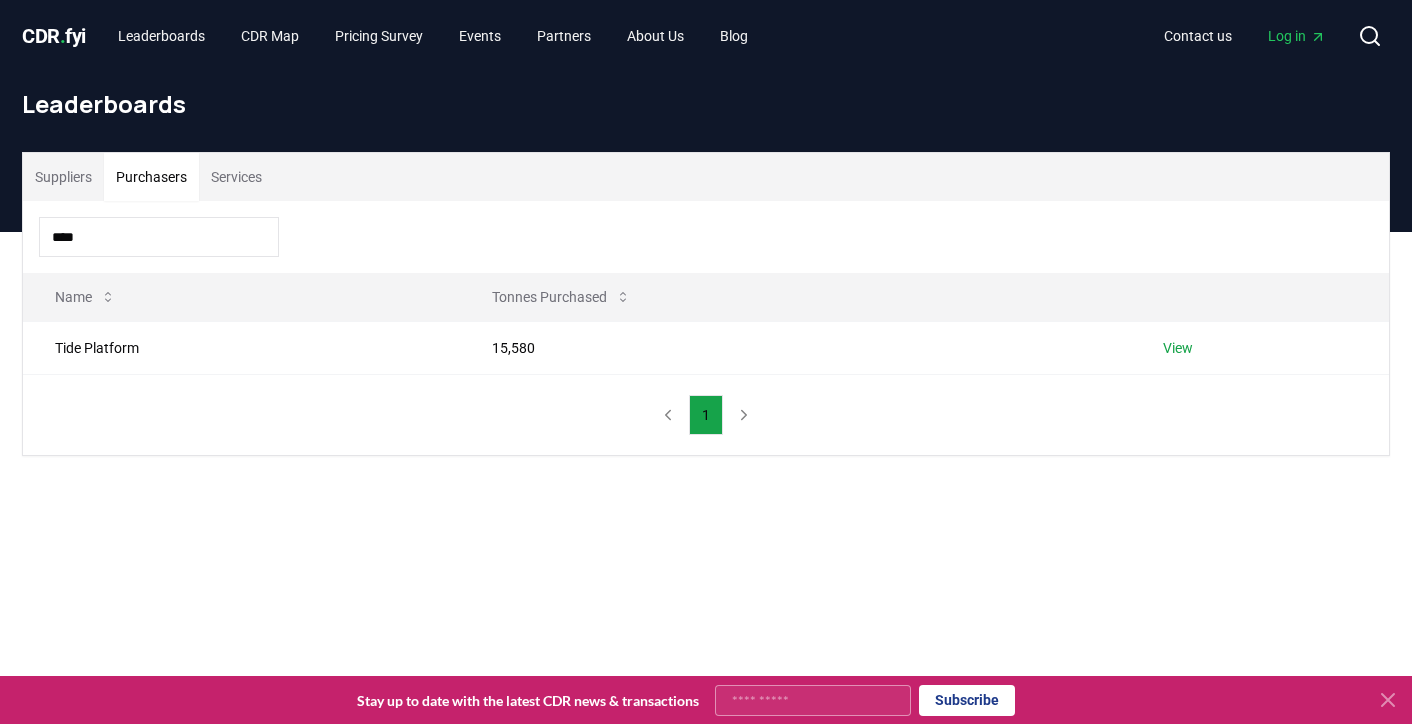 click on "****" at bounding box center [159, 237] 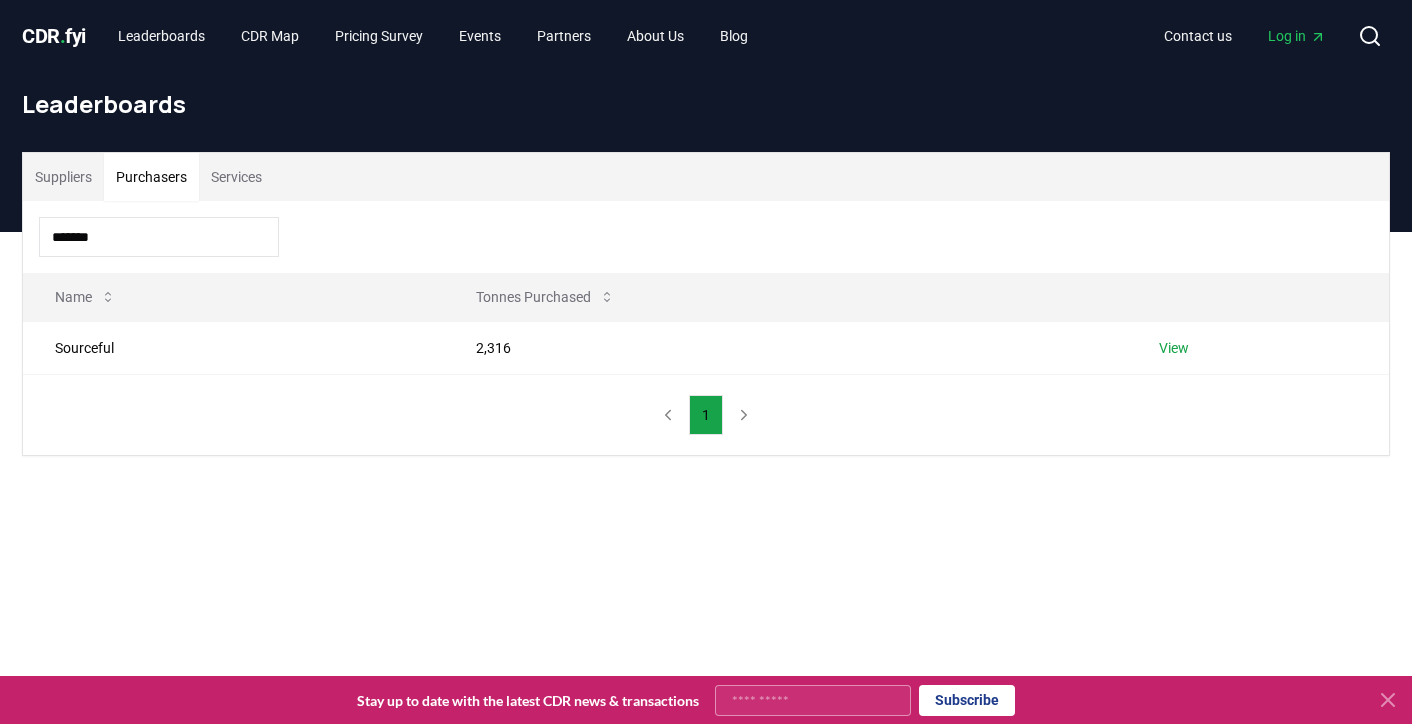 click on "*******" at bounding box center [159, 237] 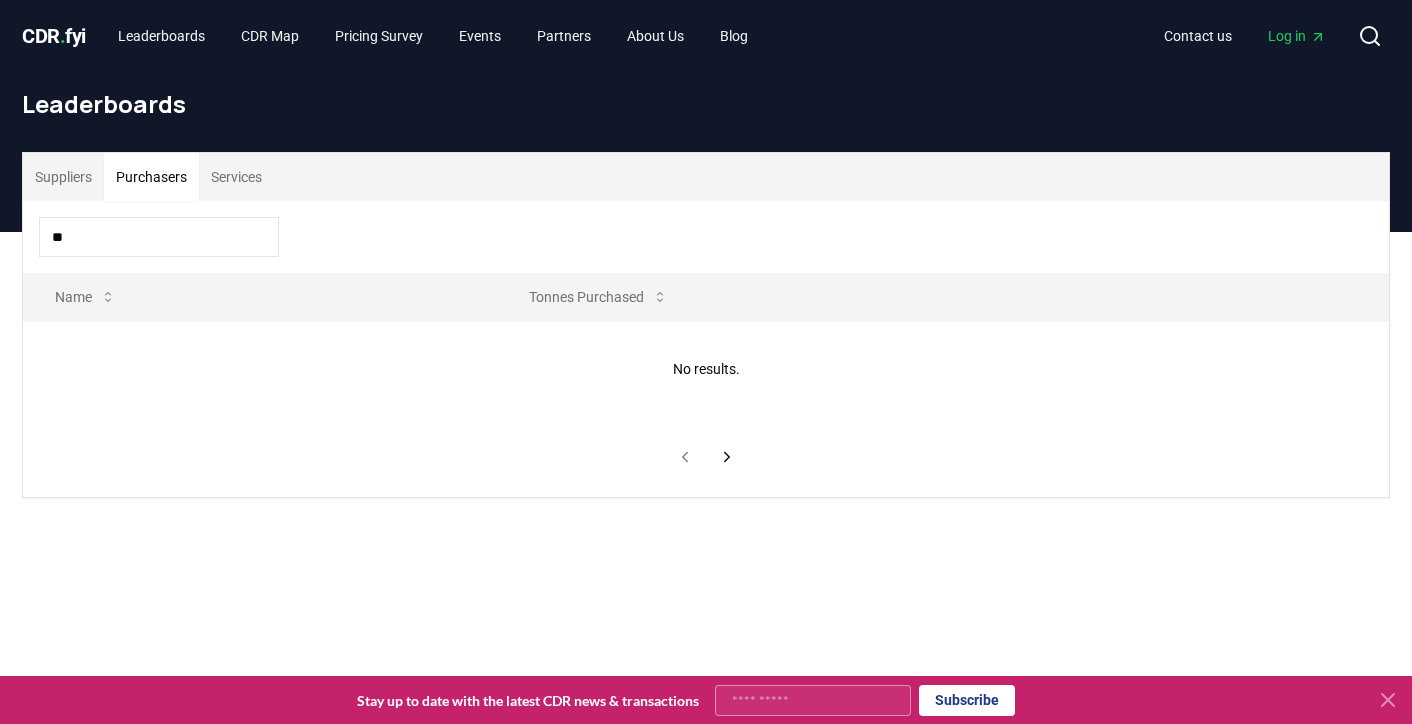 type on "*" 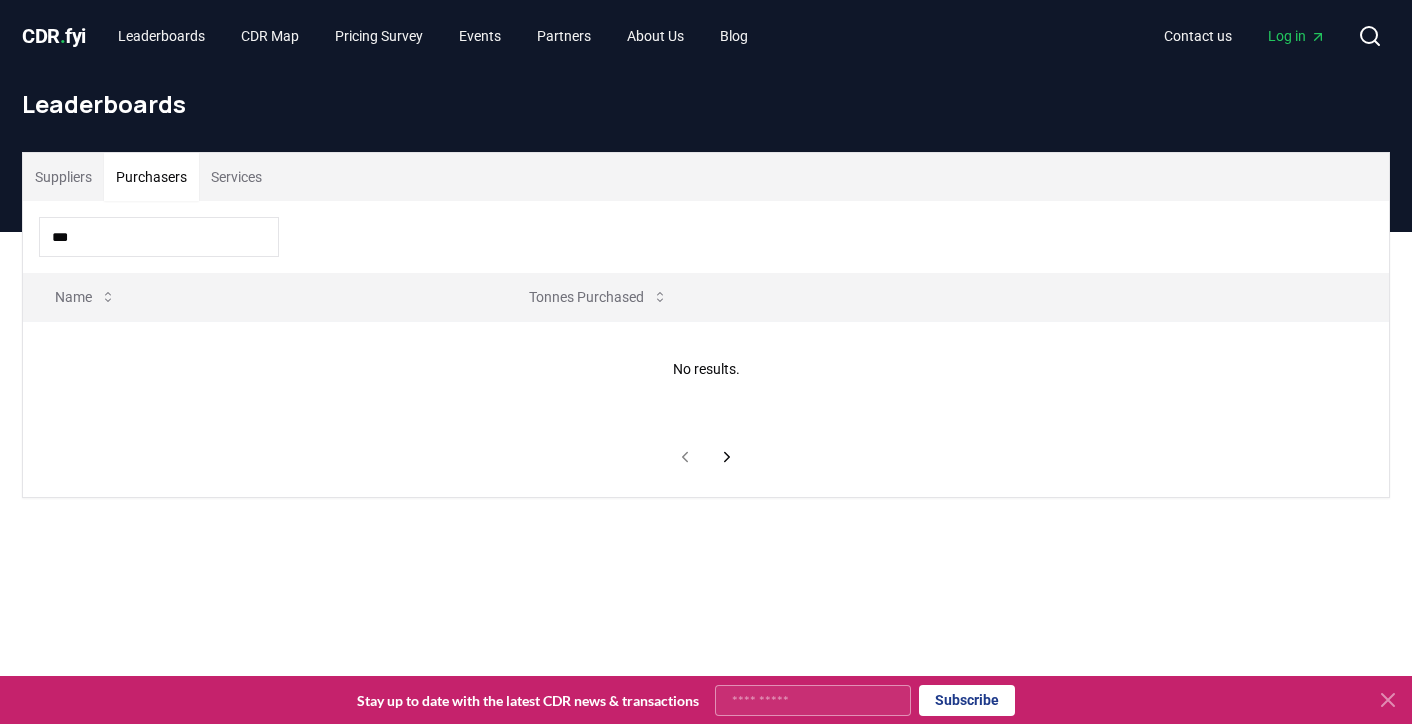 click on "***" at bounding box center [159, 237] 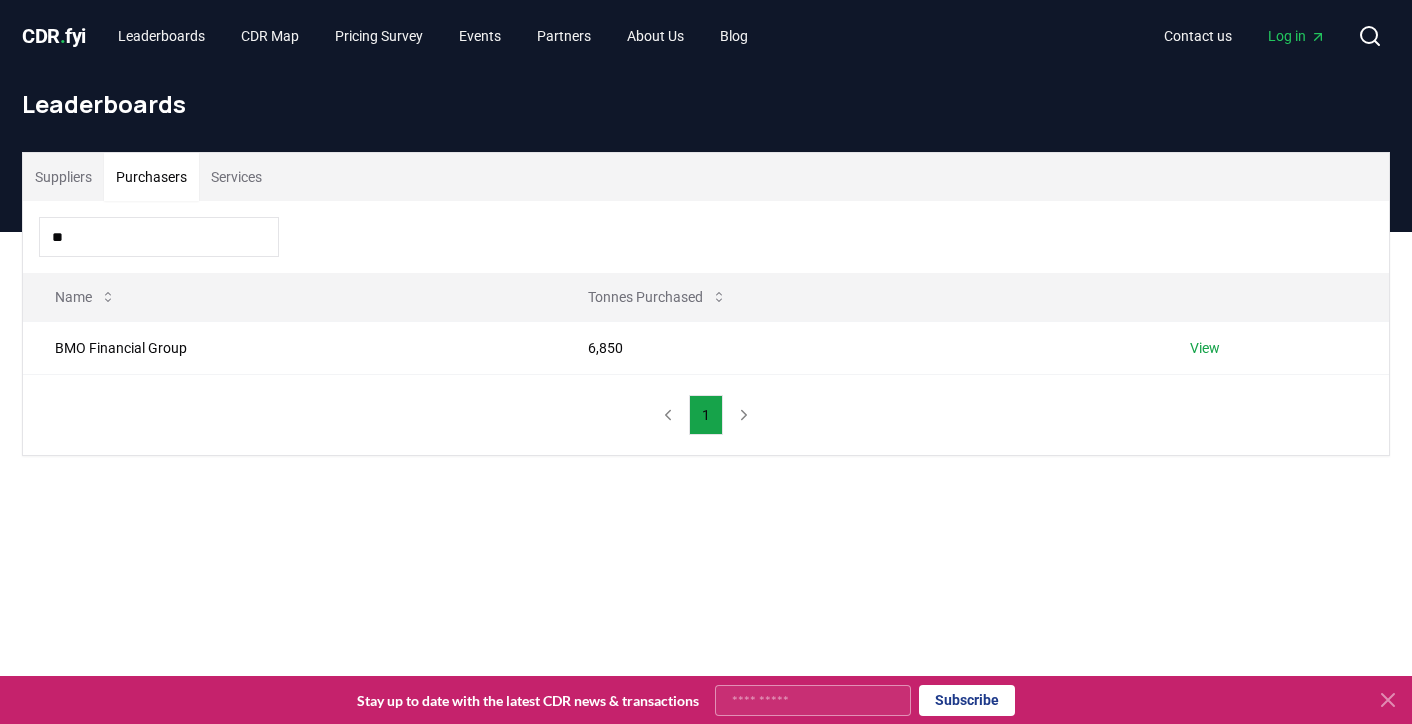 type on "*" 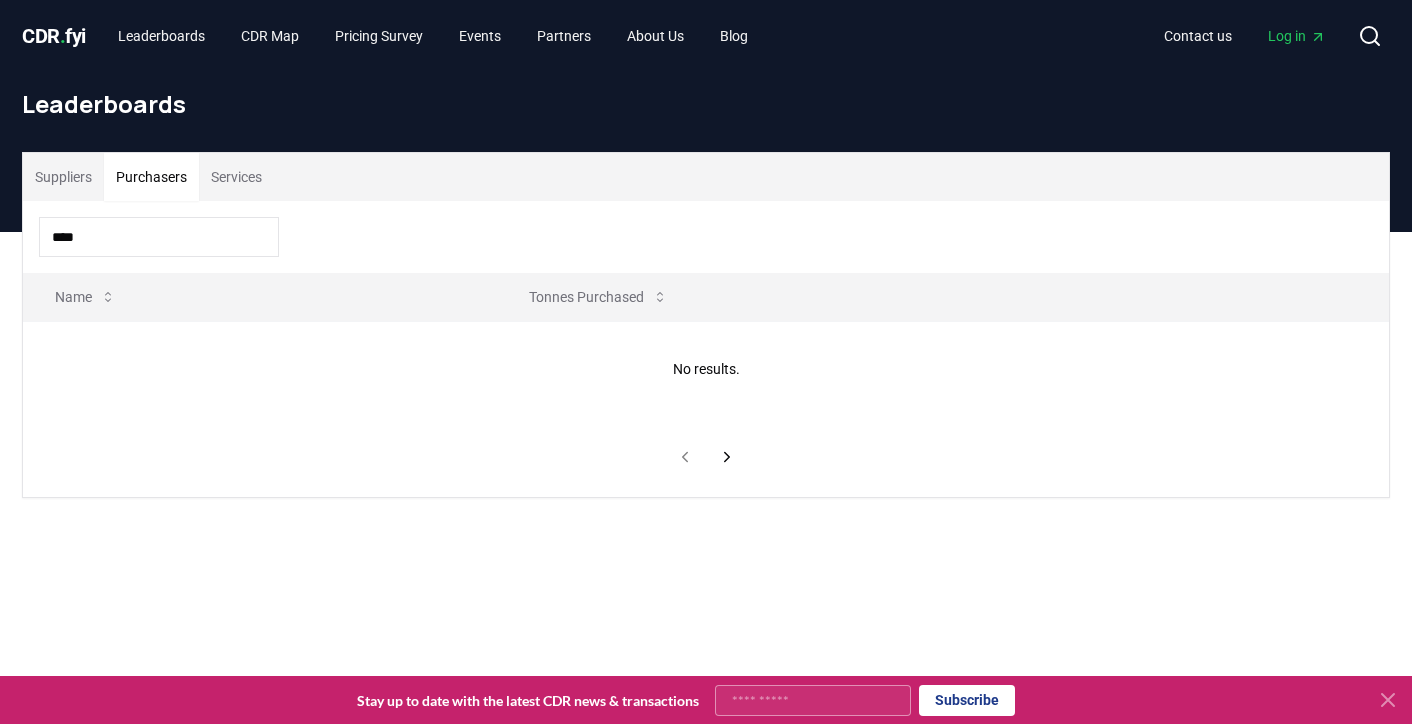 click on "****" at bounding box center [159, 237] 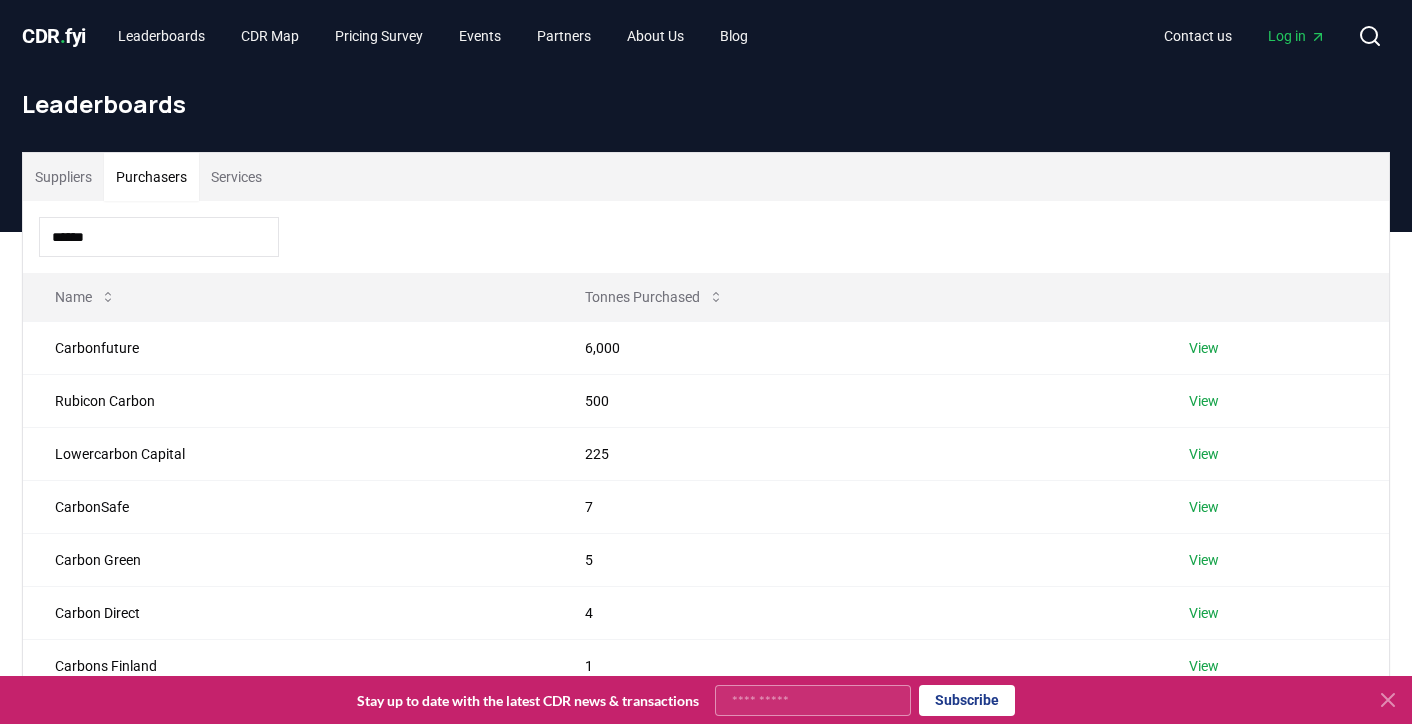 type on "*******" 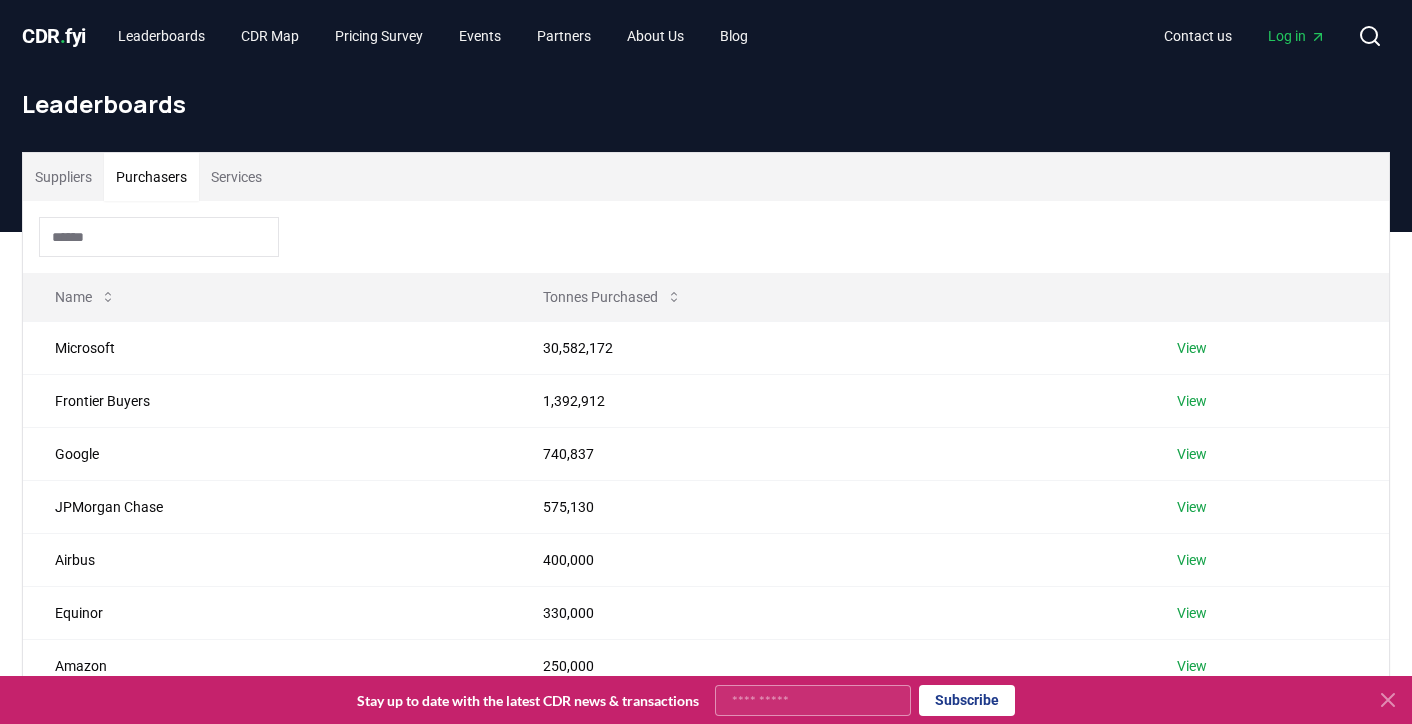 click at bounding box center (159, 237) 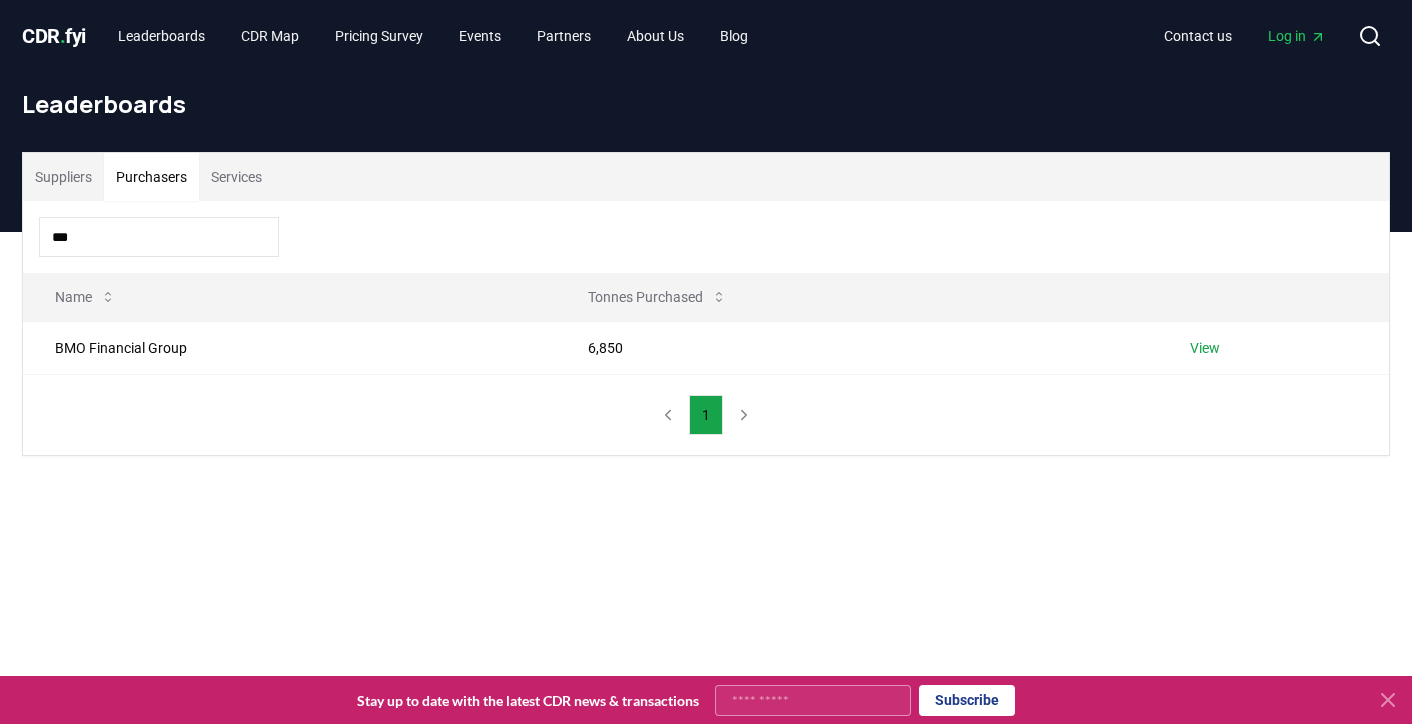 click on "***" at bounding box center [159, 237] 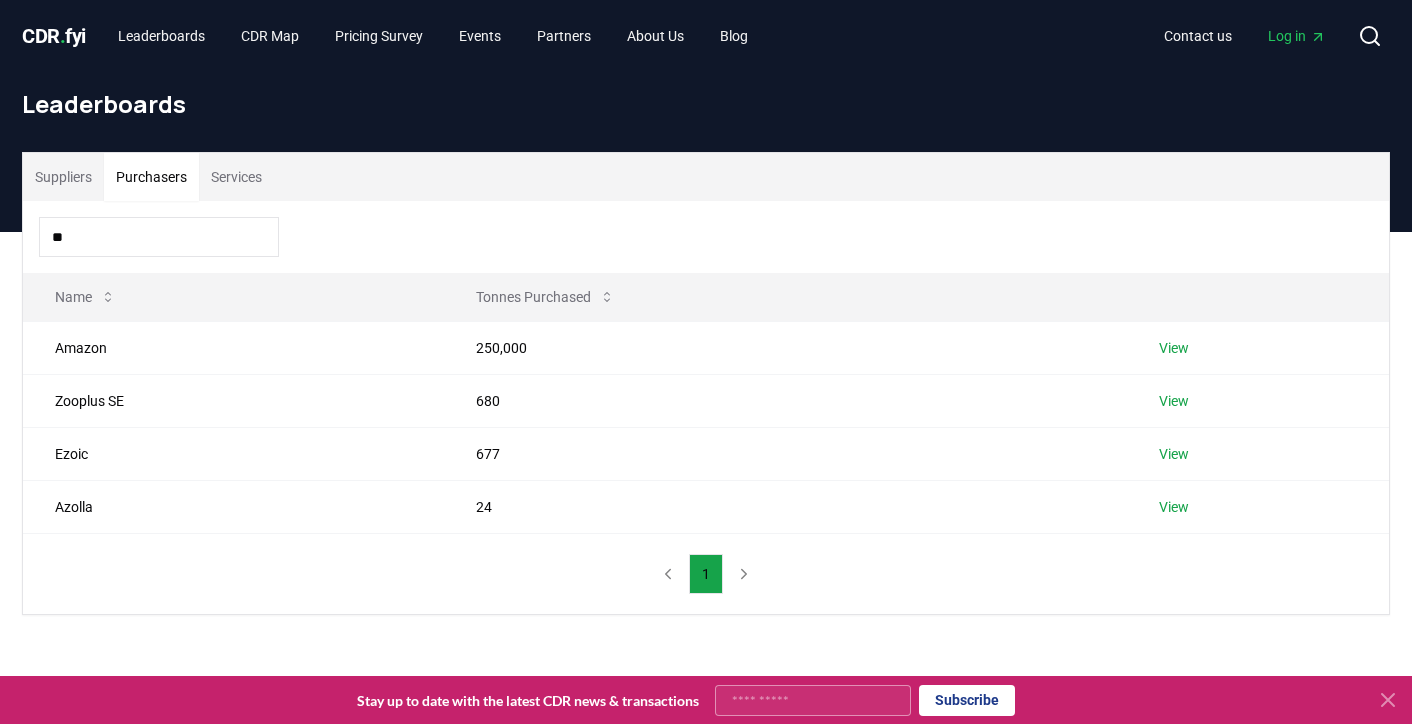 type on "***" 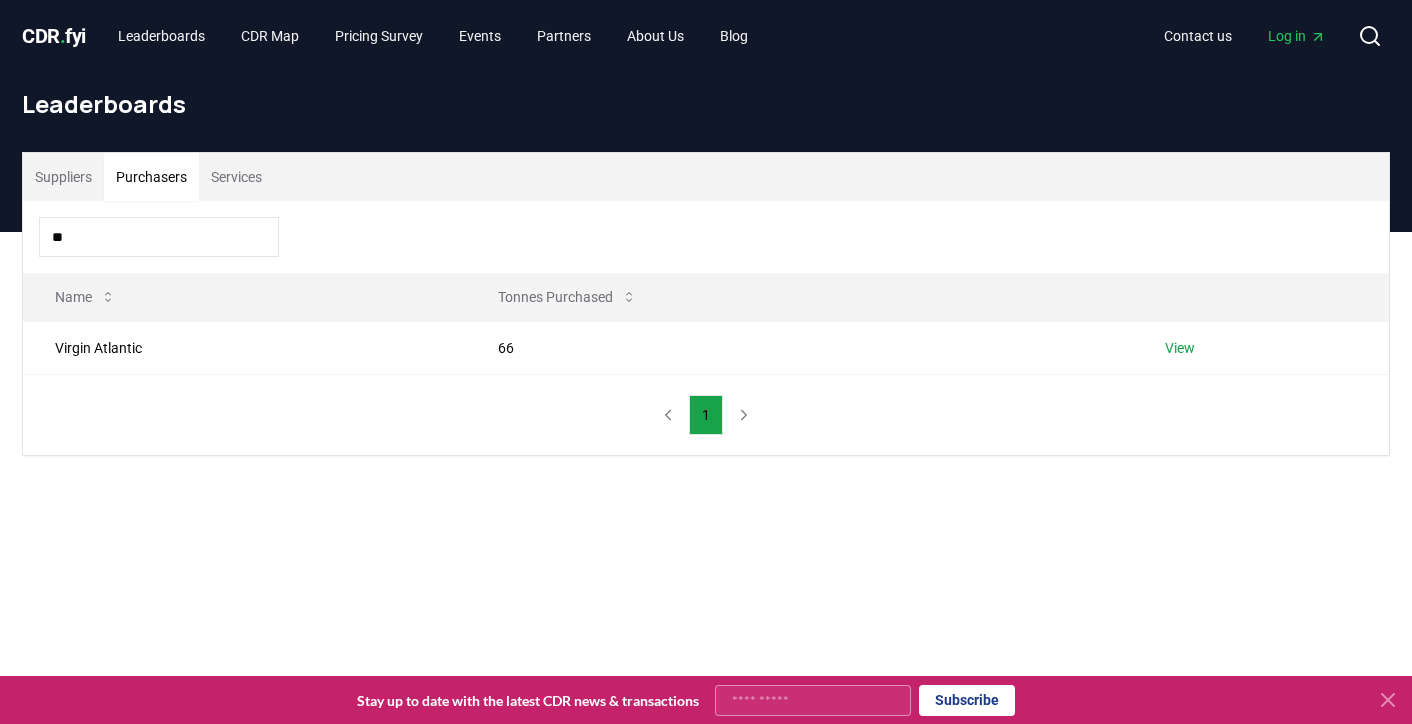 type on "*" 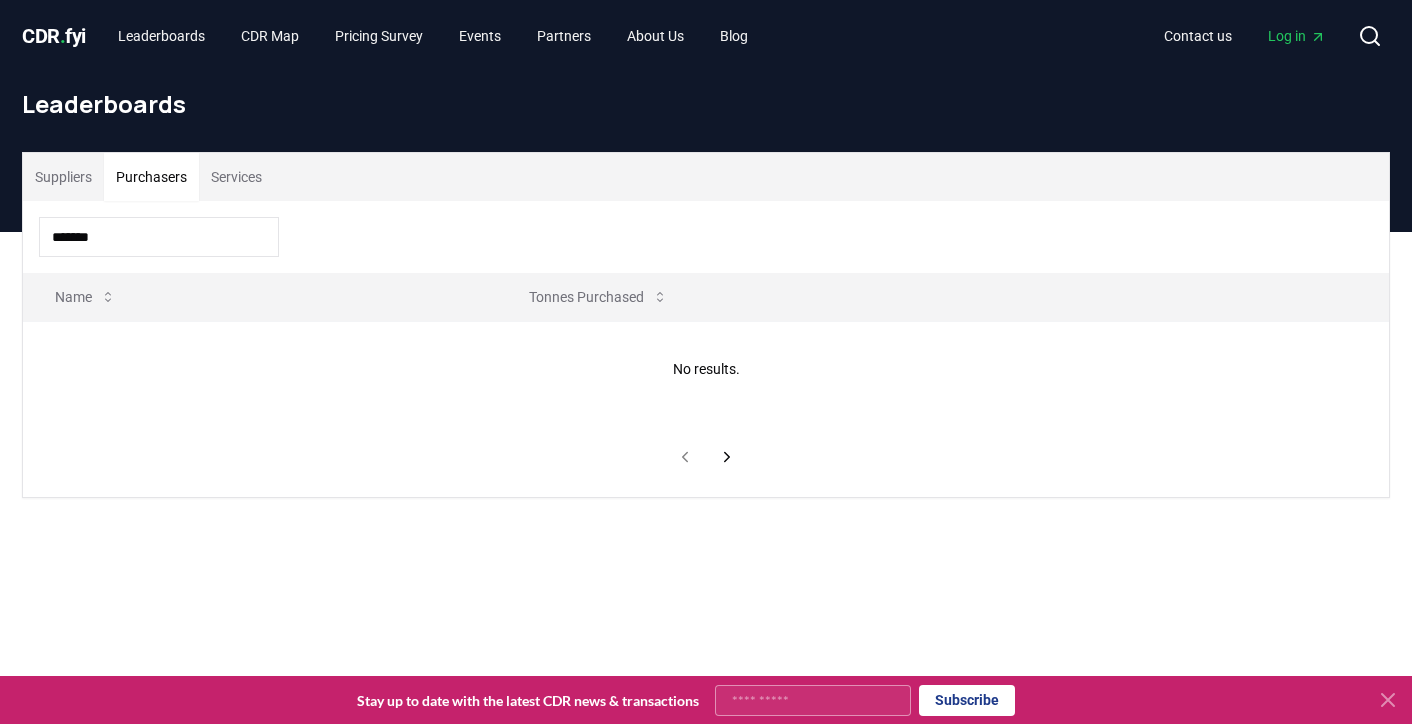 type on "**" 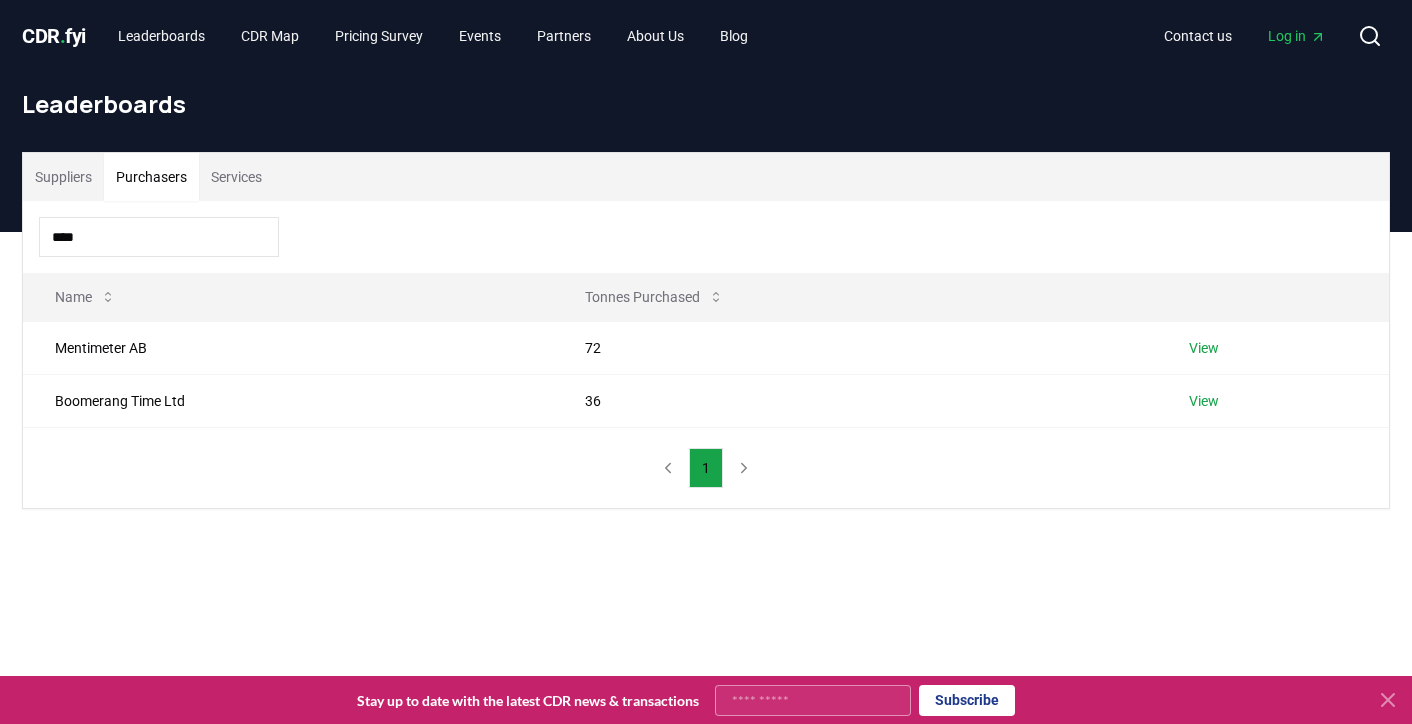 type on "****" 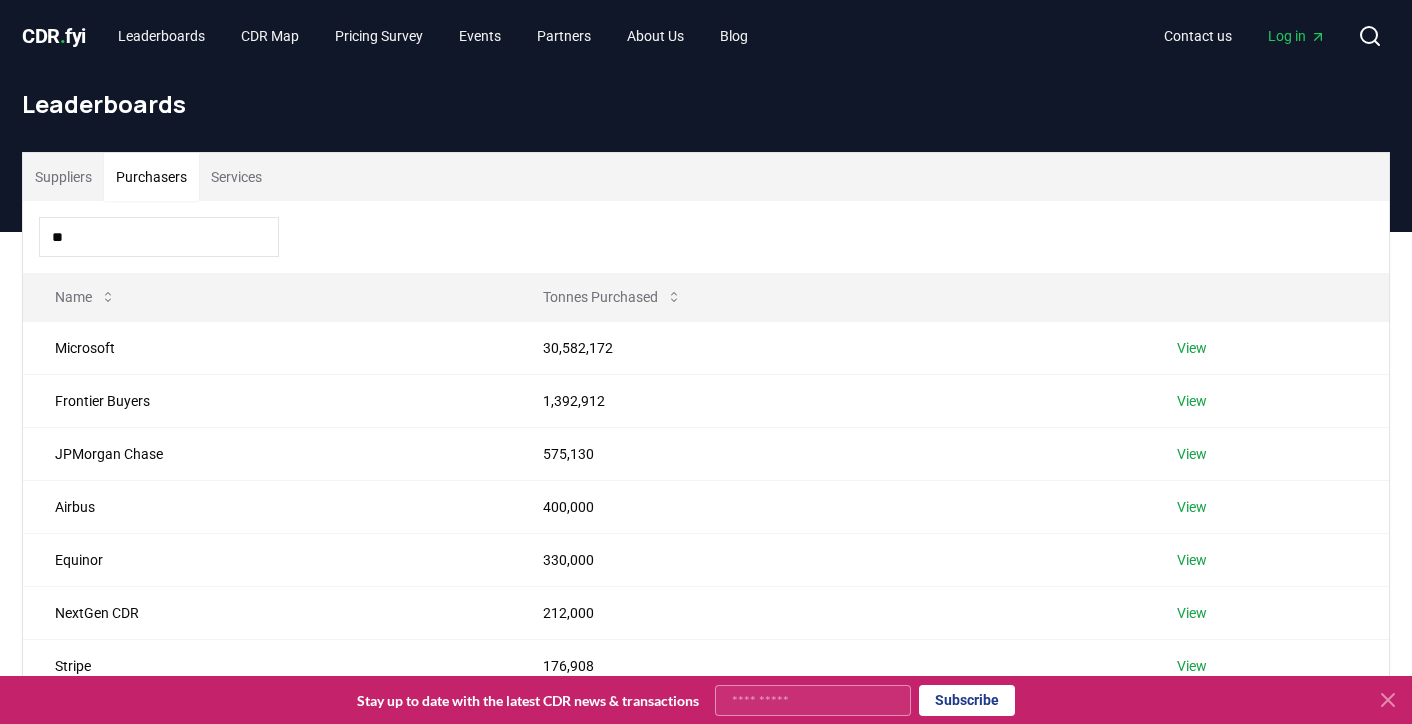 type on "***" 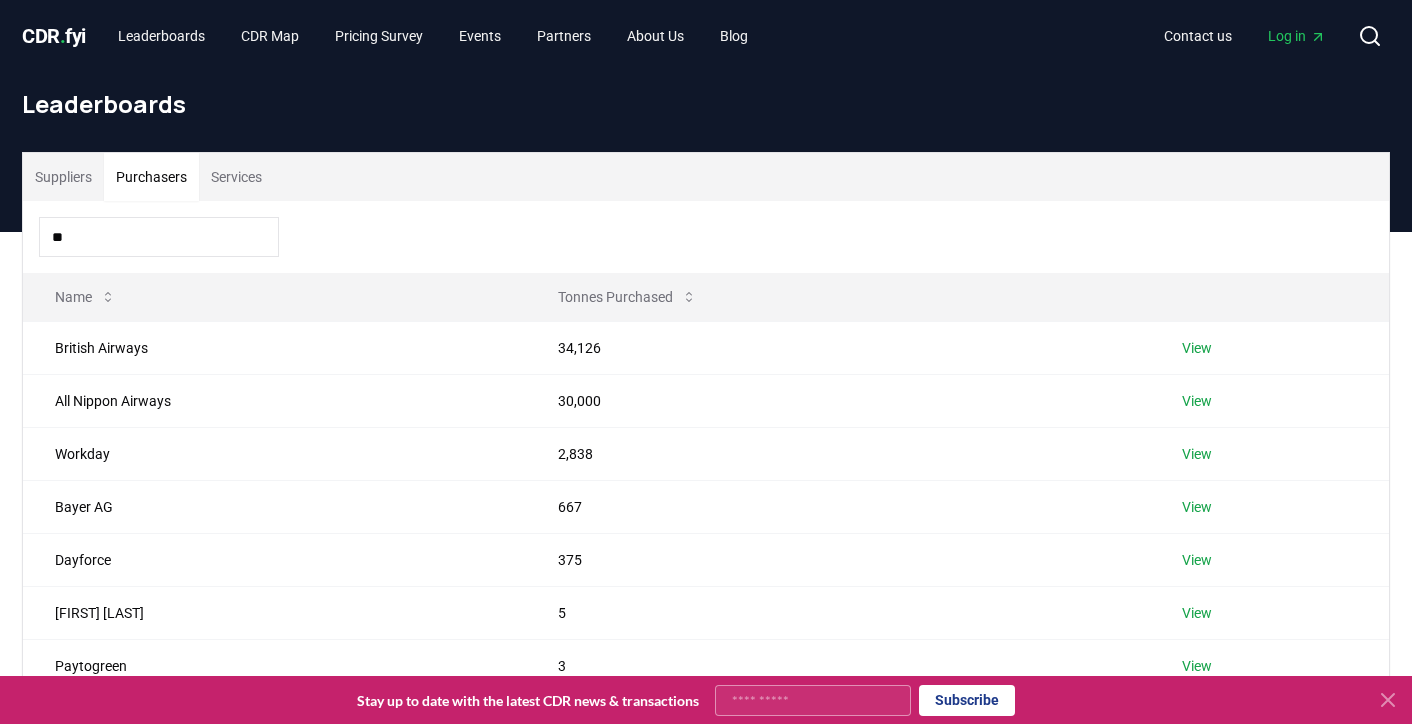 type on "*" 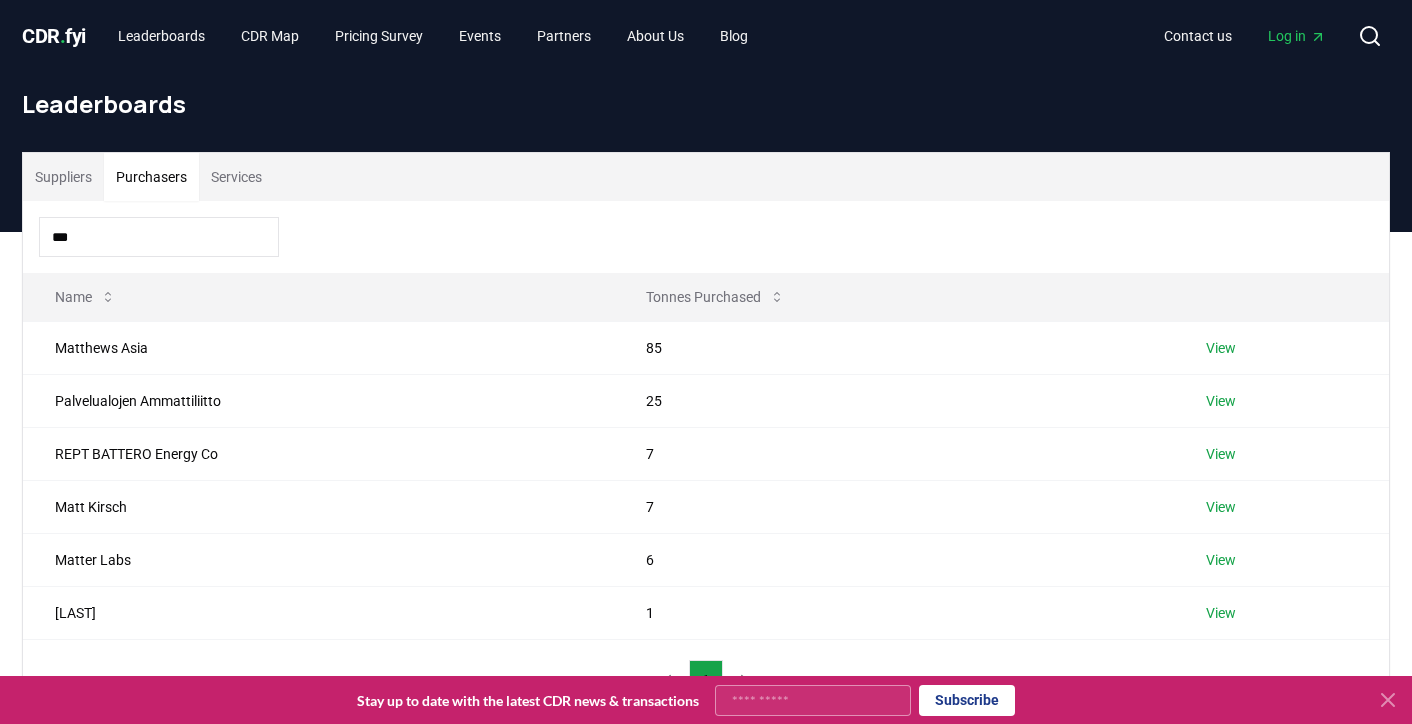 drag, startPoint x: 123, startPoint y: 247, endPoint x: -13, endPoint y: 231, distance: 136.93794 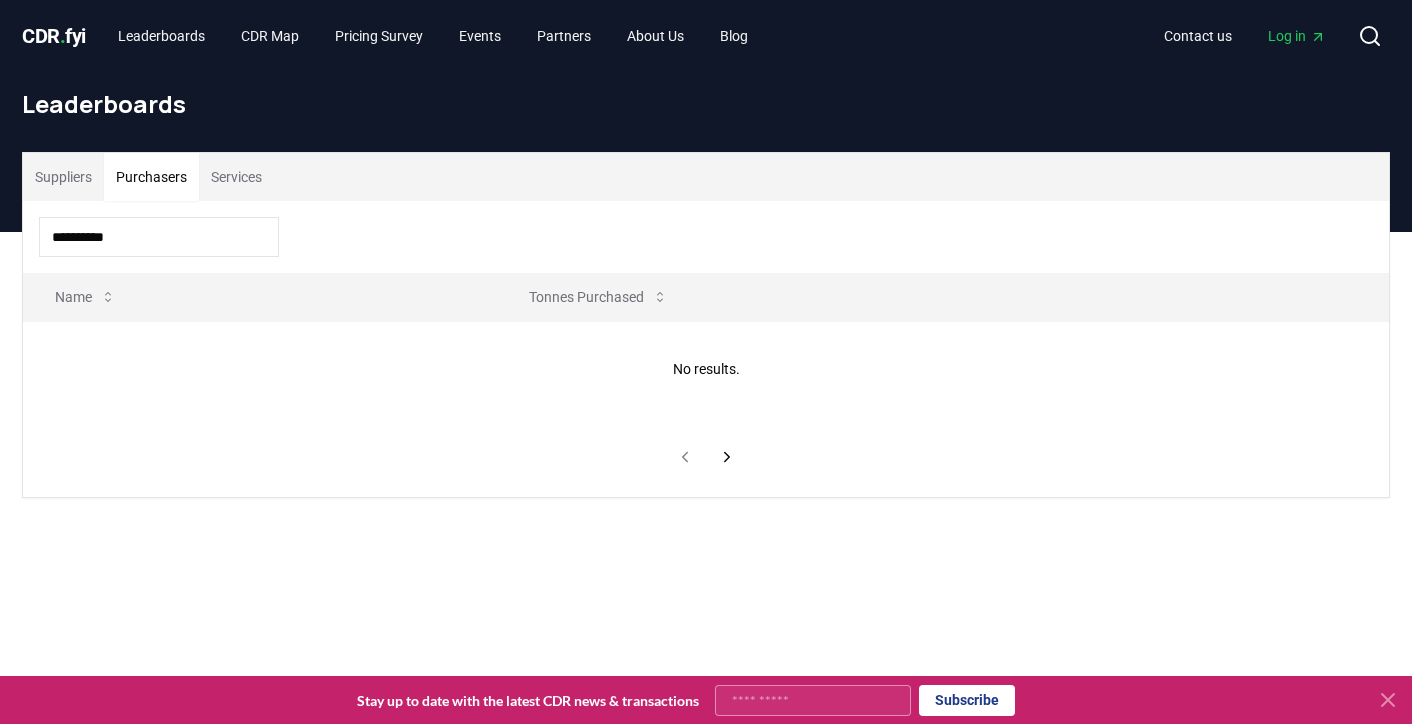 type on "******" 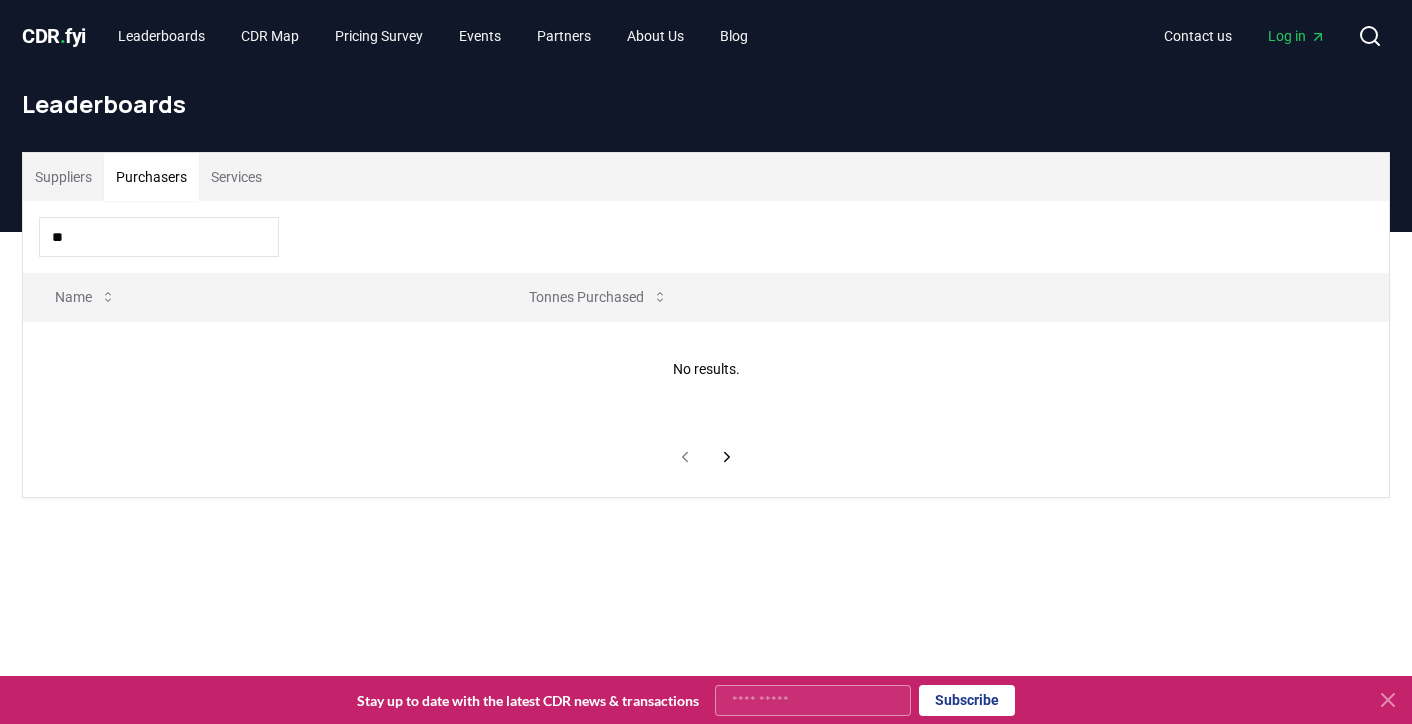 type on "*" 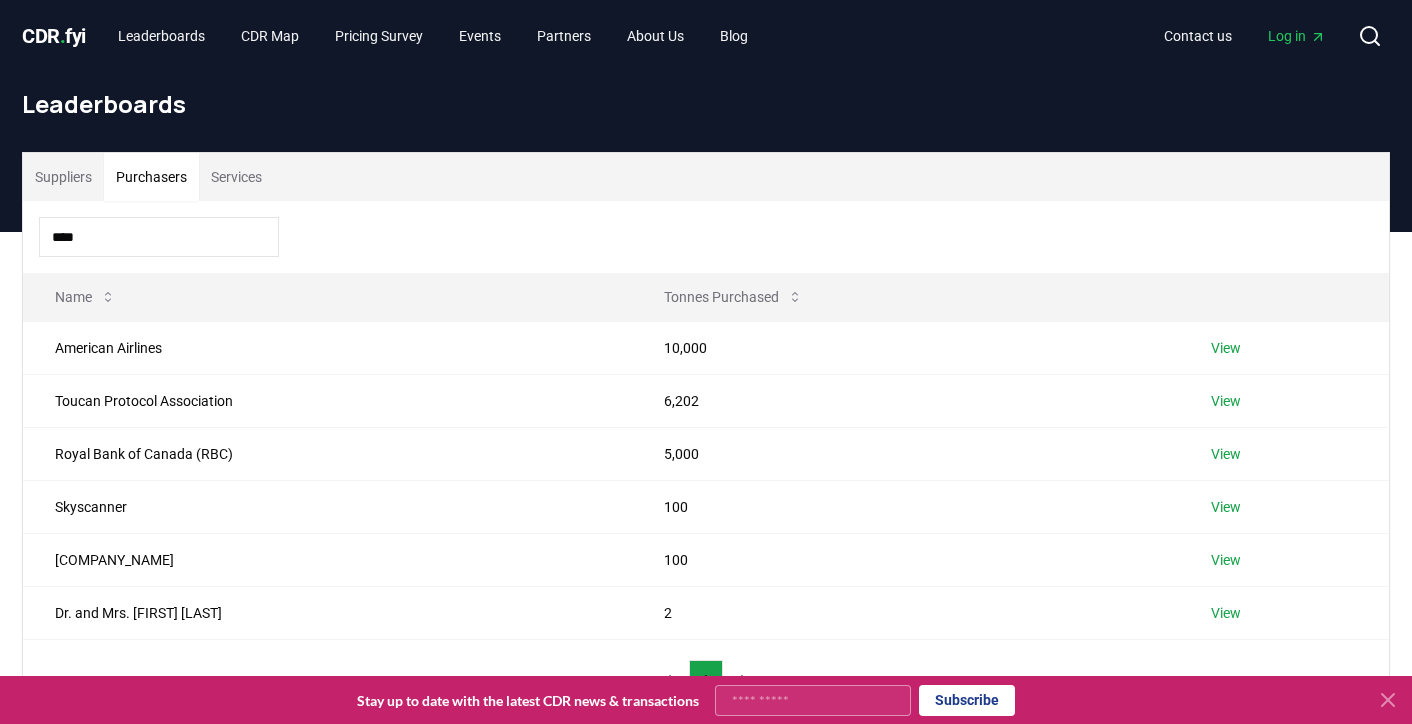 type on "*****" 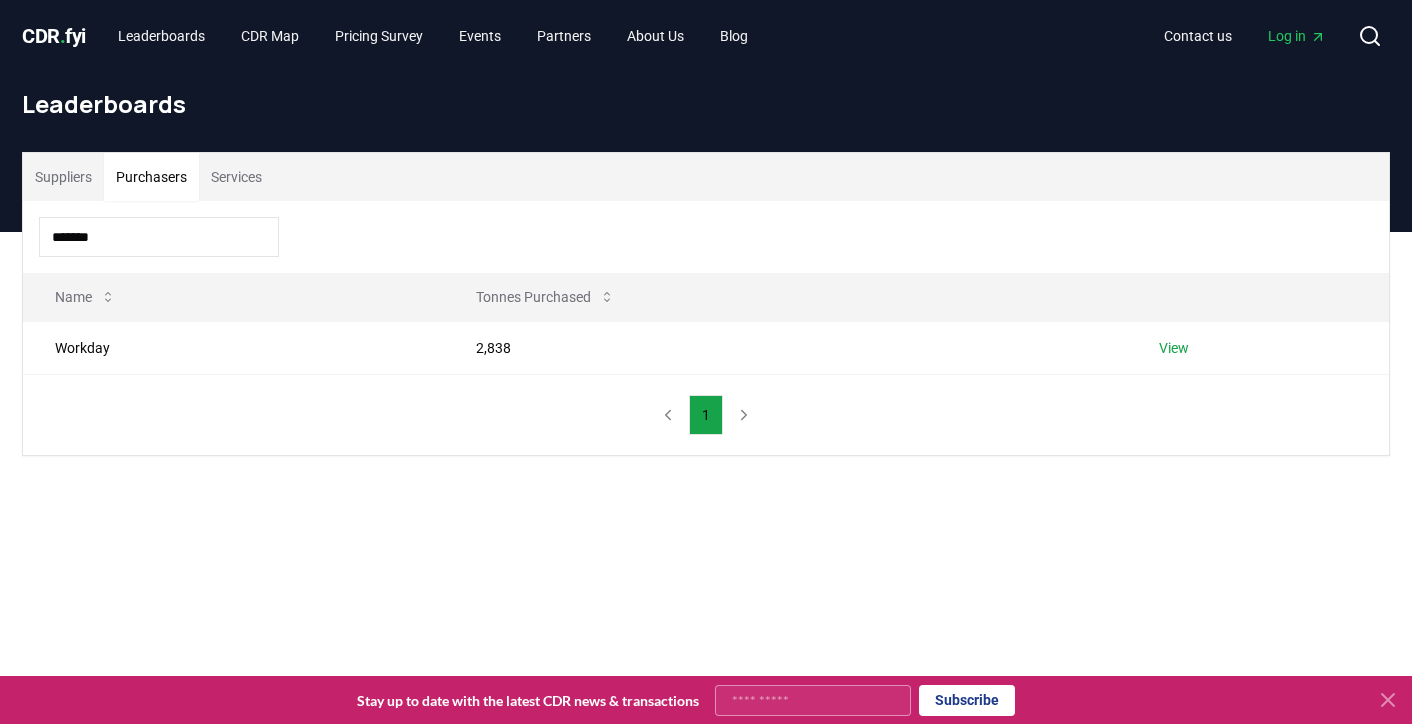 click on "*******" at bounding box center (159, 237) 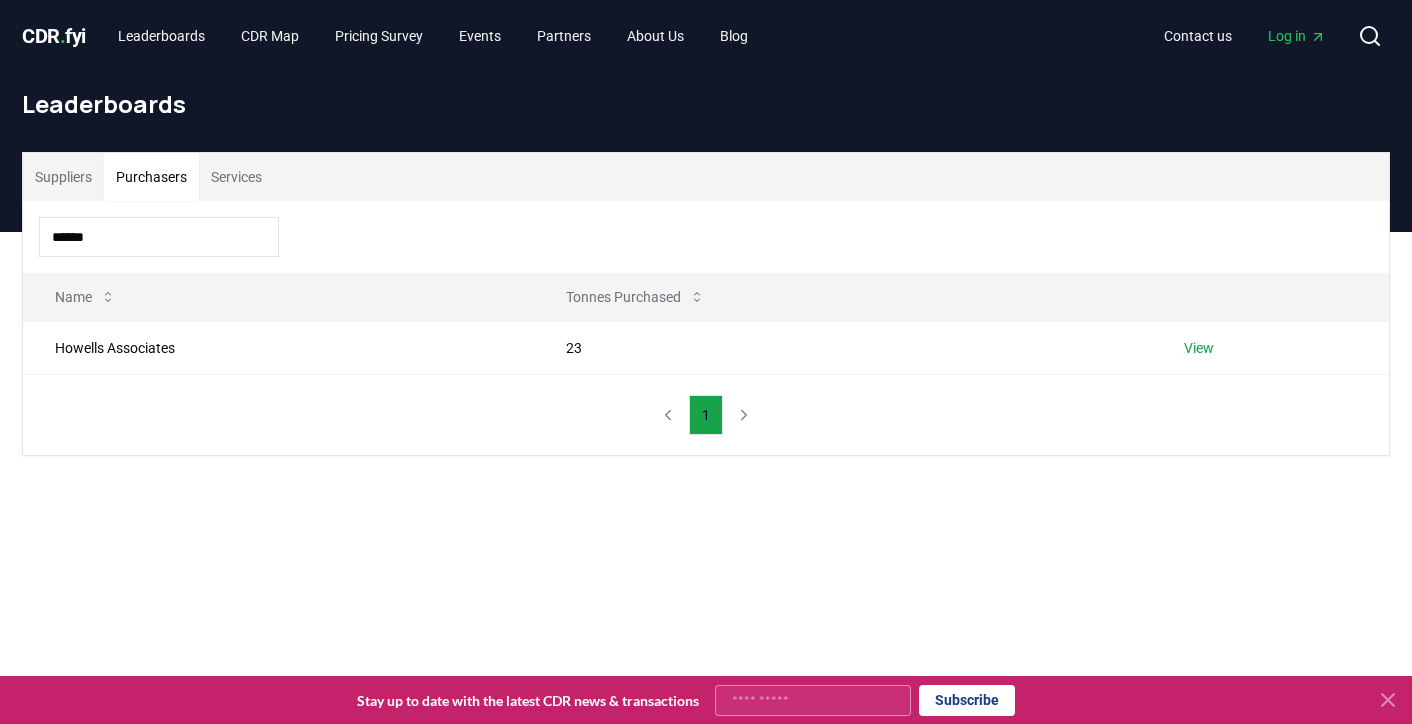 click on "*****" at bounding box center (159, 237) 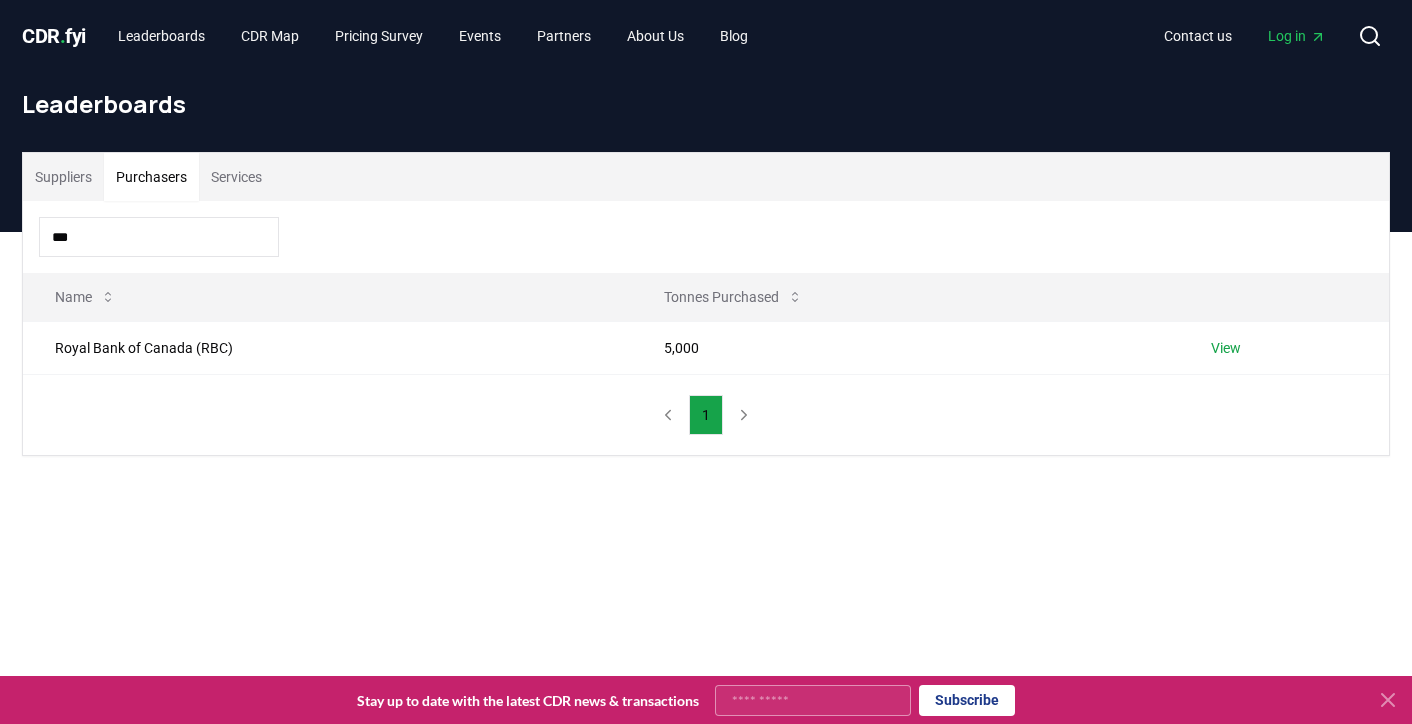 click on "***" at bounding box center [159, 237] 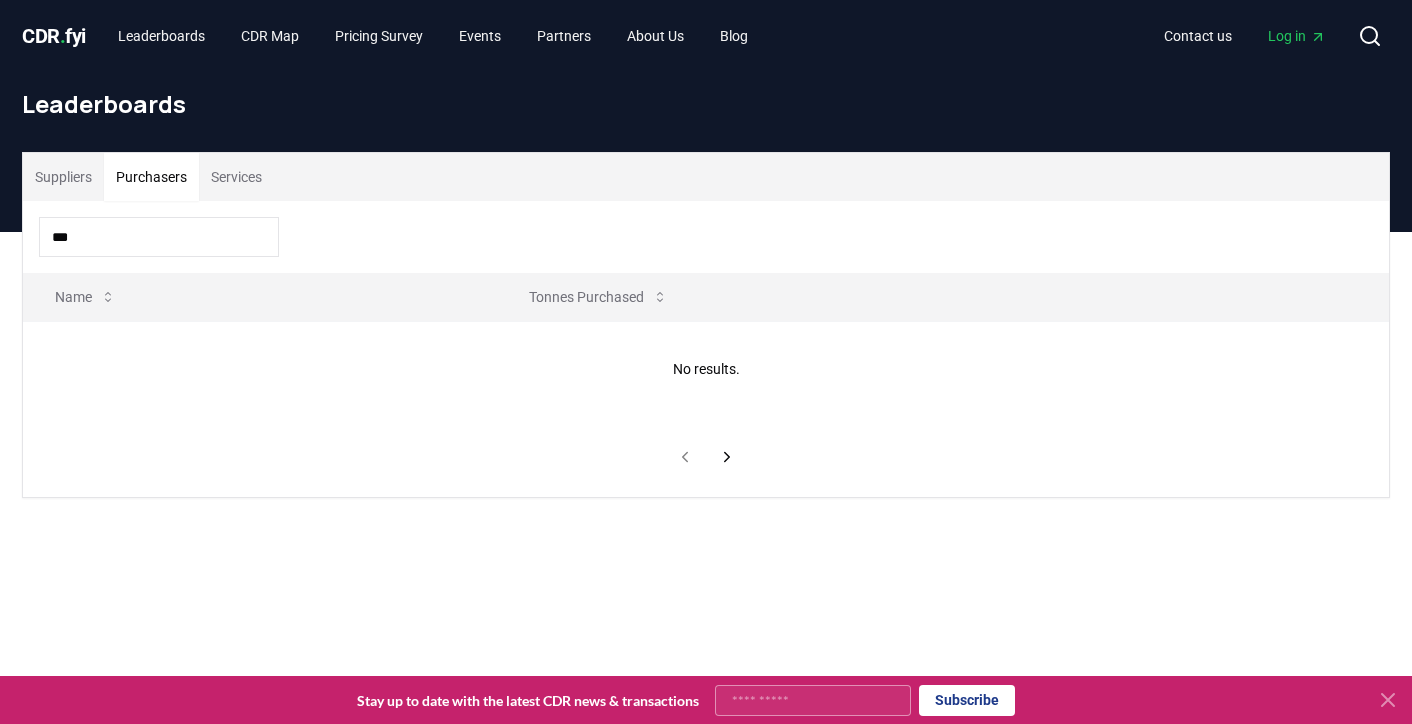 type on "****" 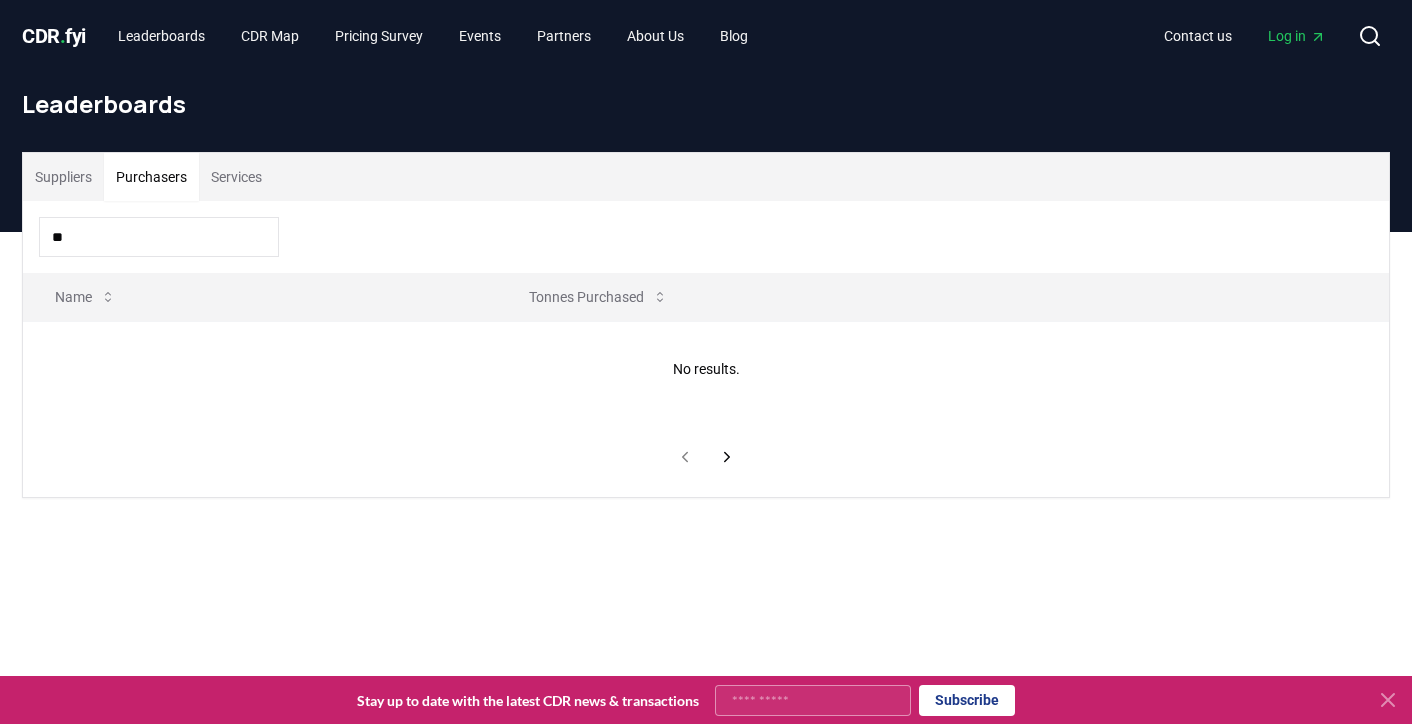 type on "***" 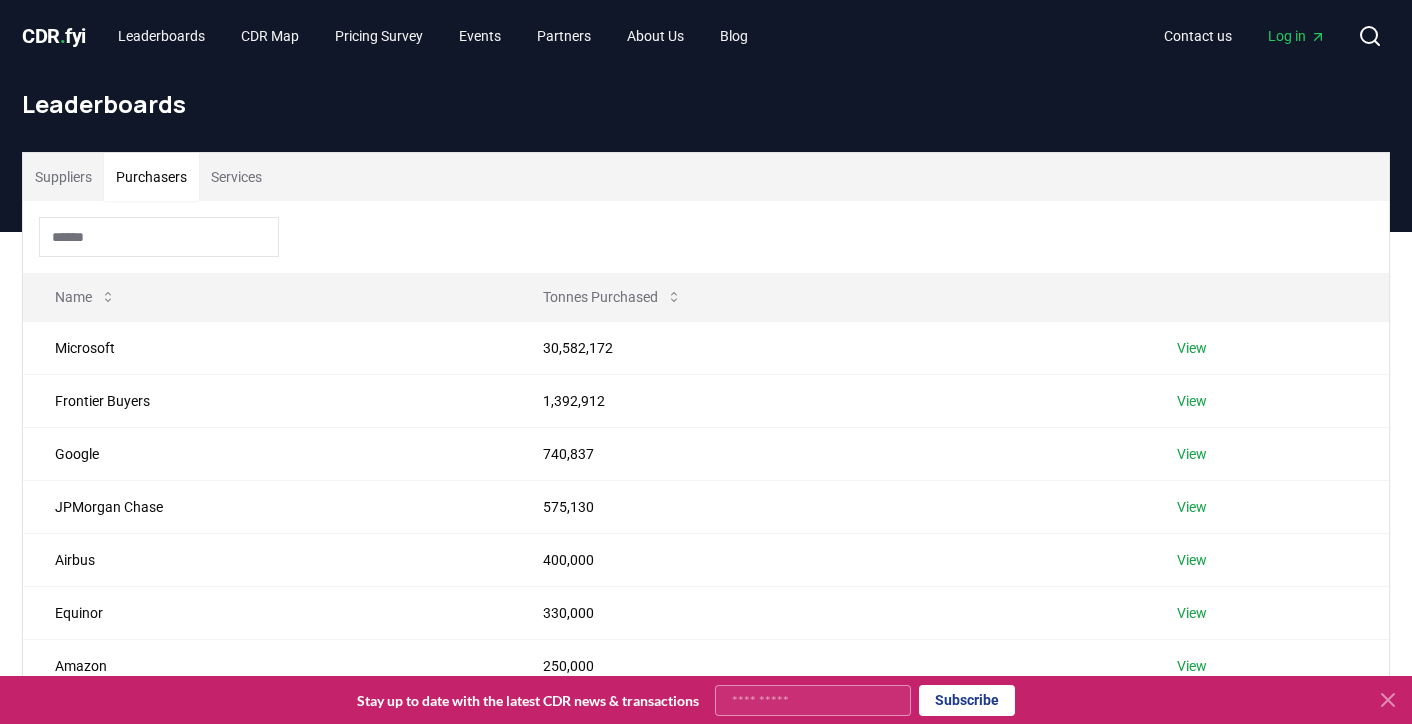 click at bounding box center [159, 237] 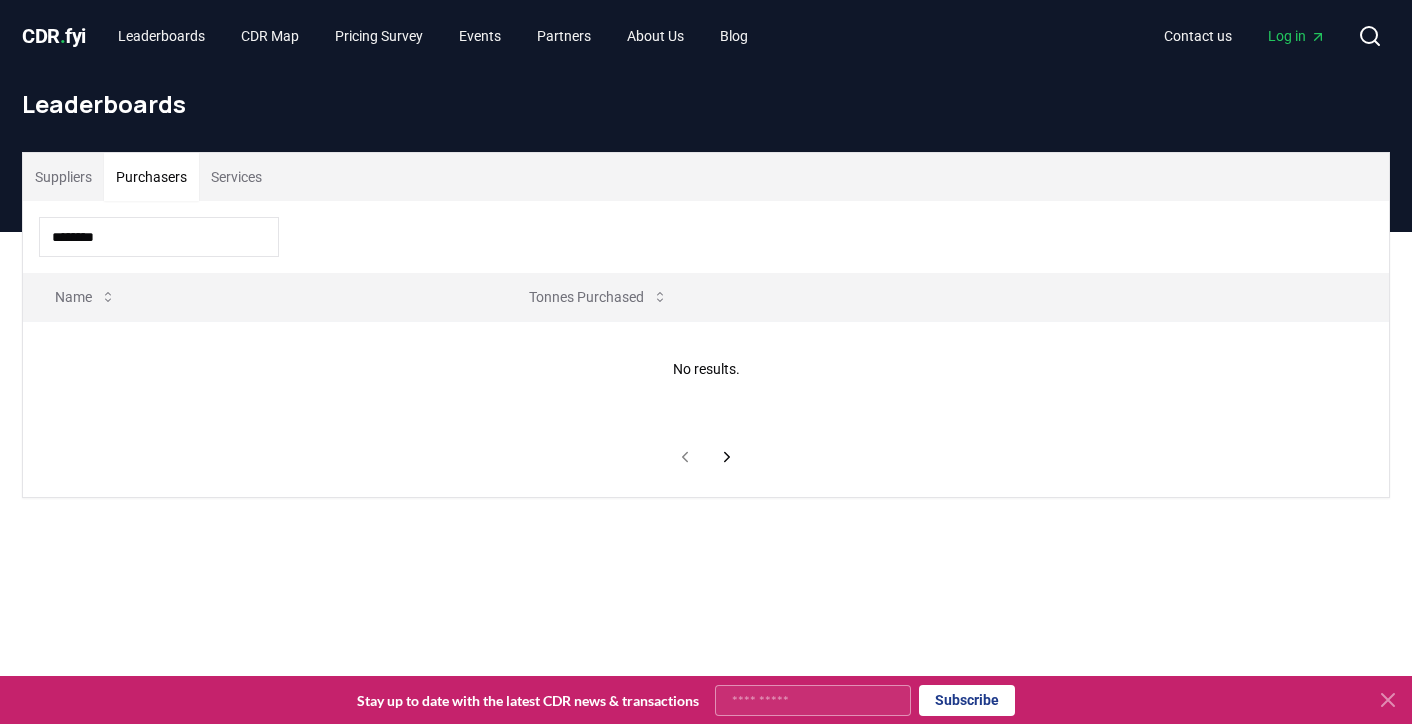type on "*********" 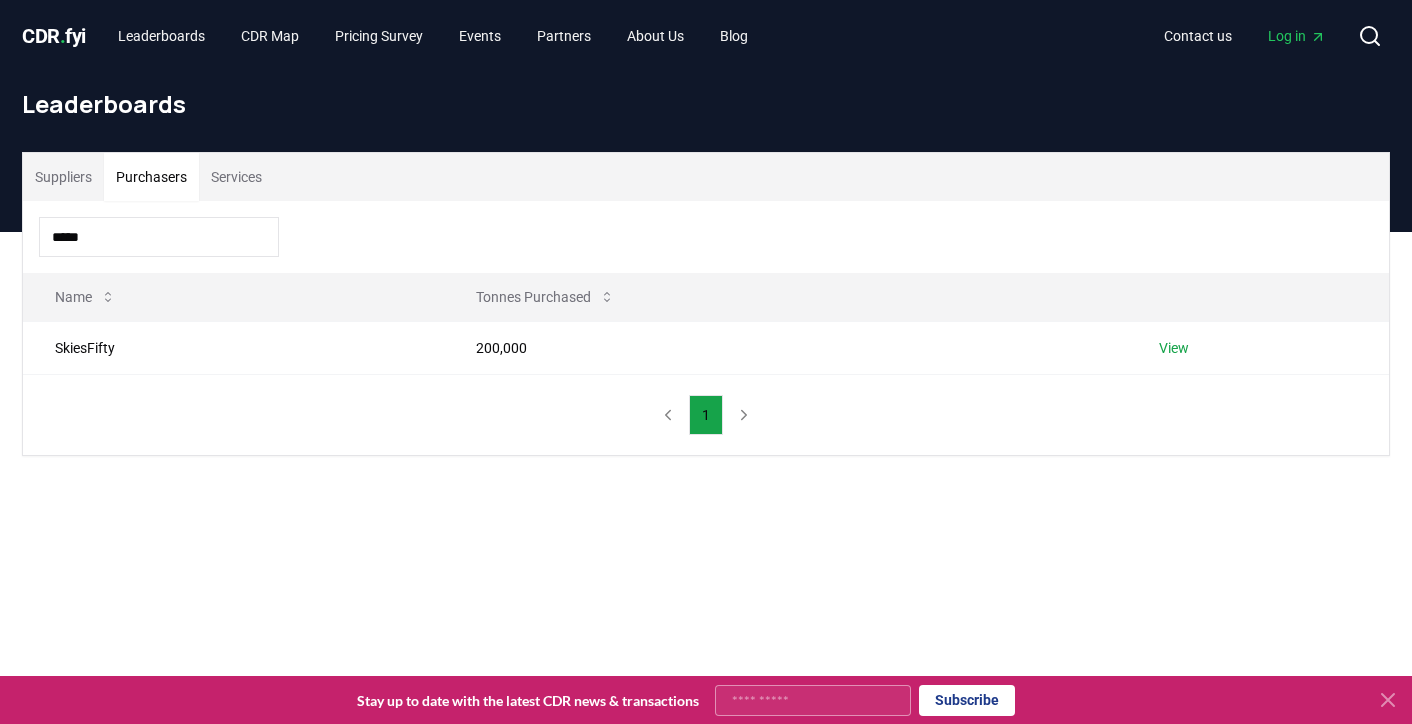 type on "*****" 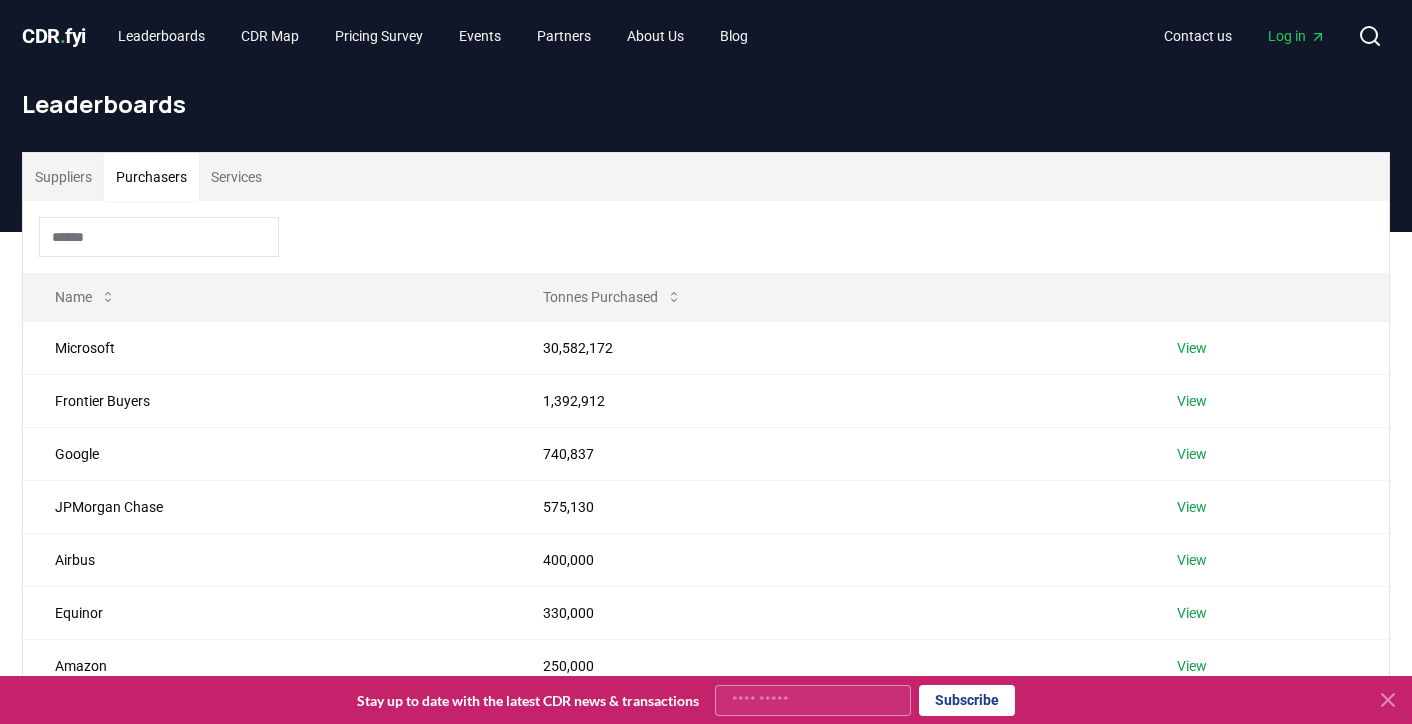 type 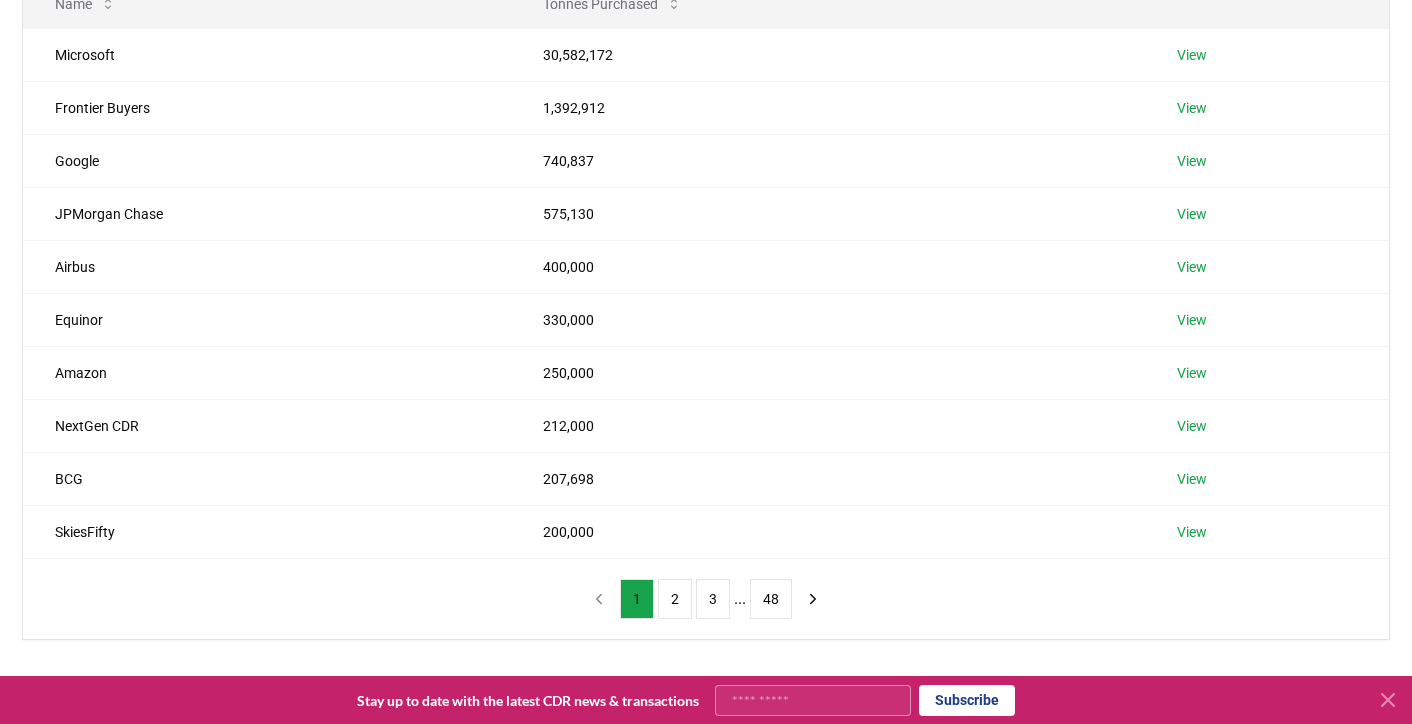 scroll, scrollTop: 580, scrollLeft: 0, axis: vertical 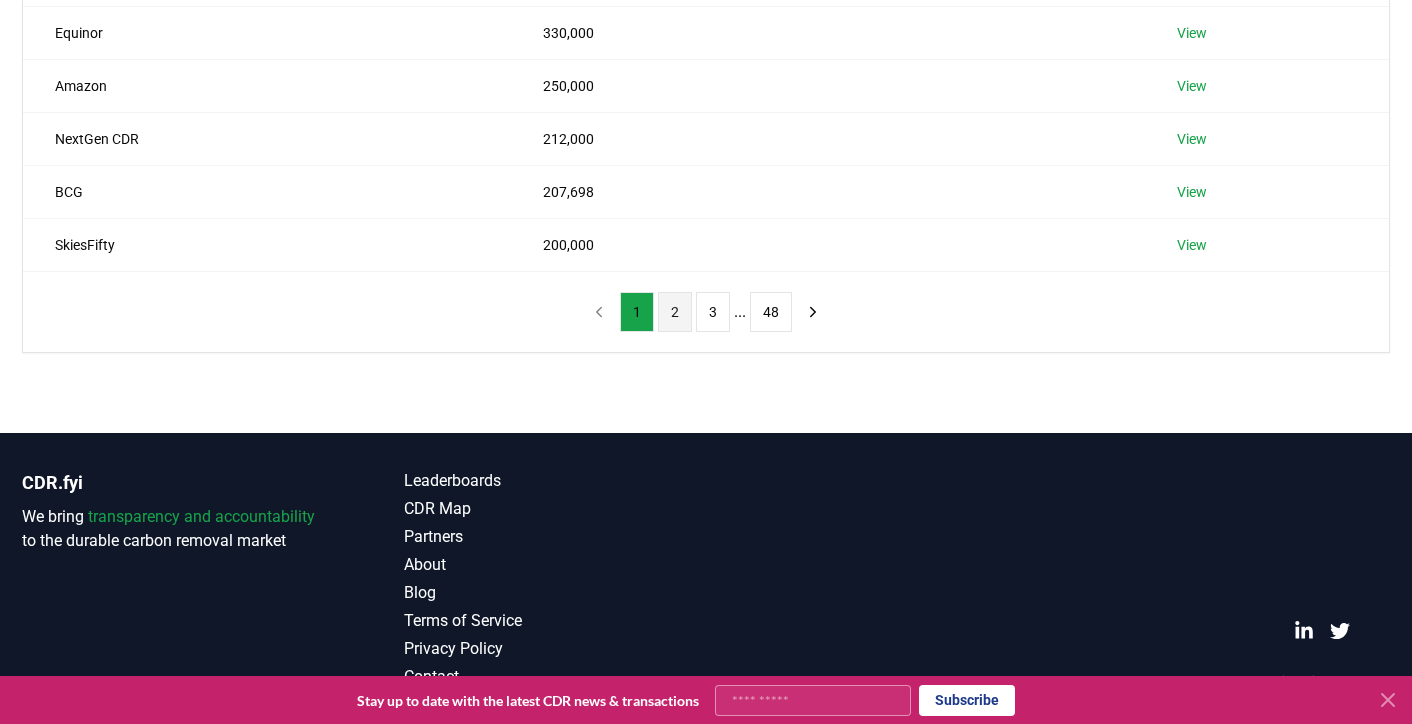 click on "2" at bounding box center (675, 312) 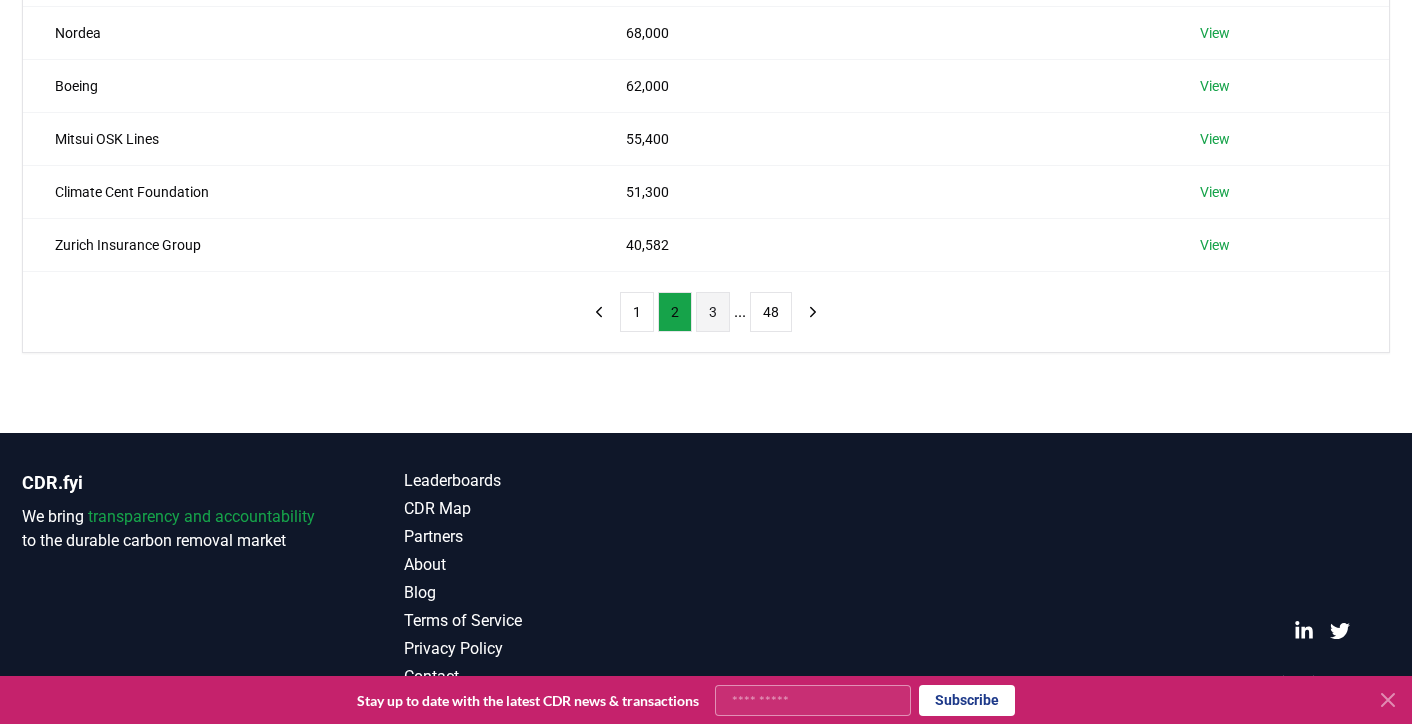 click on "3" at bounding box center (713, 312) 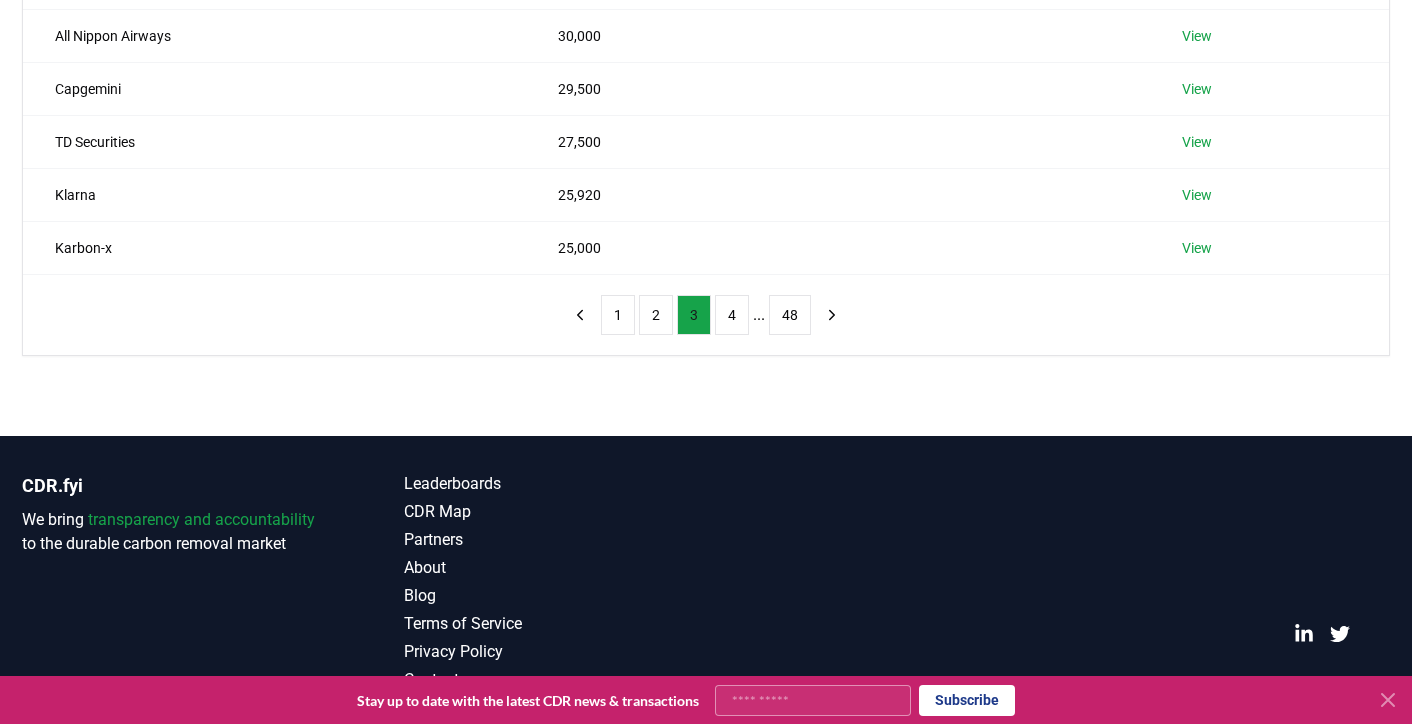 scroll, scrollTop: 576, scrollLeft: 0, axis: vertical 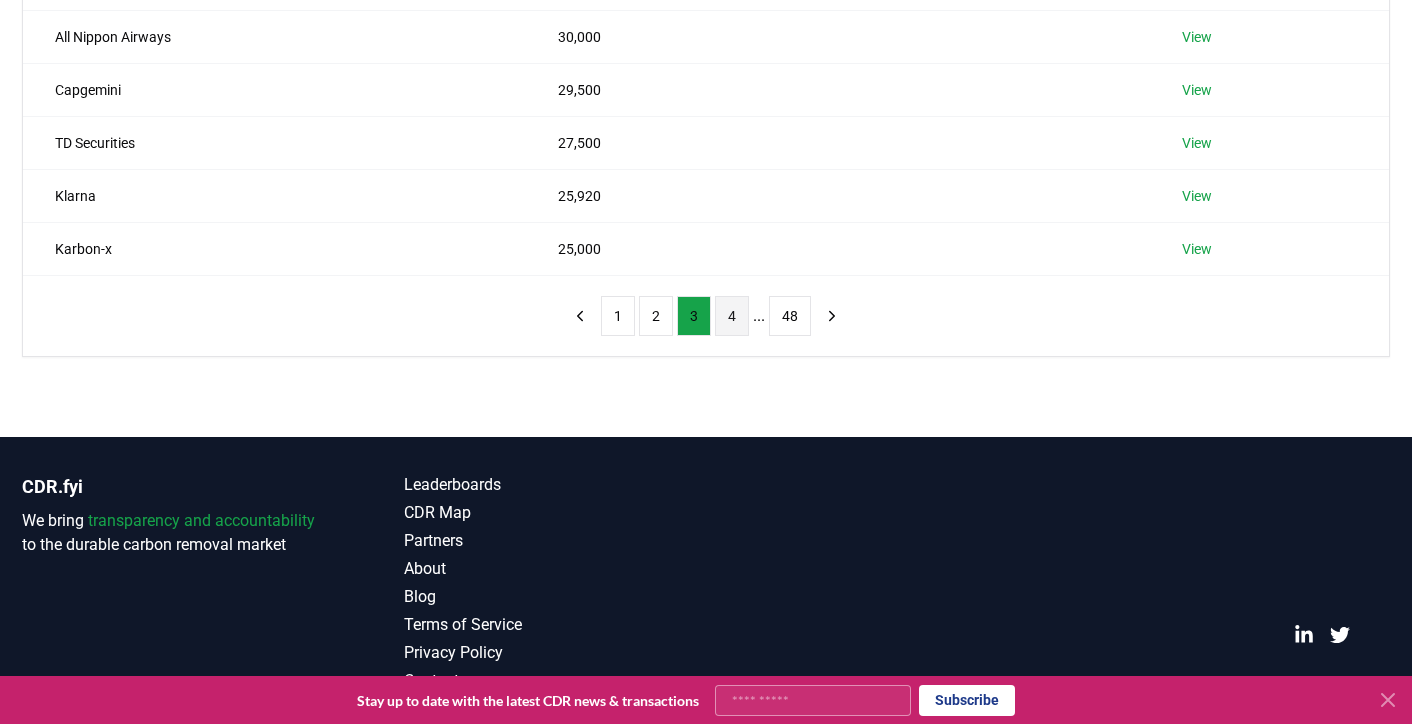 click on "4" at bounding box center (732, 316) 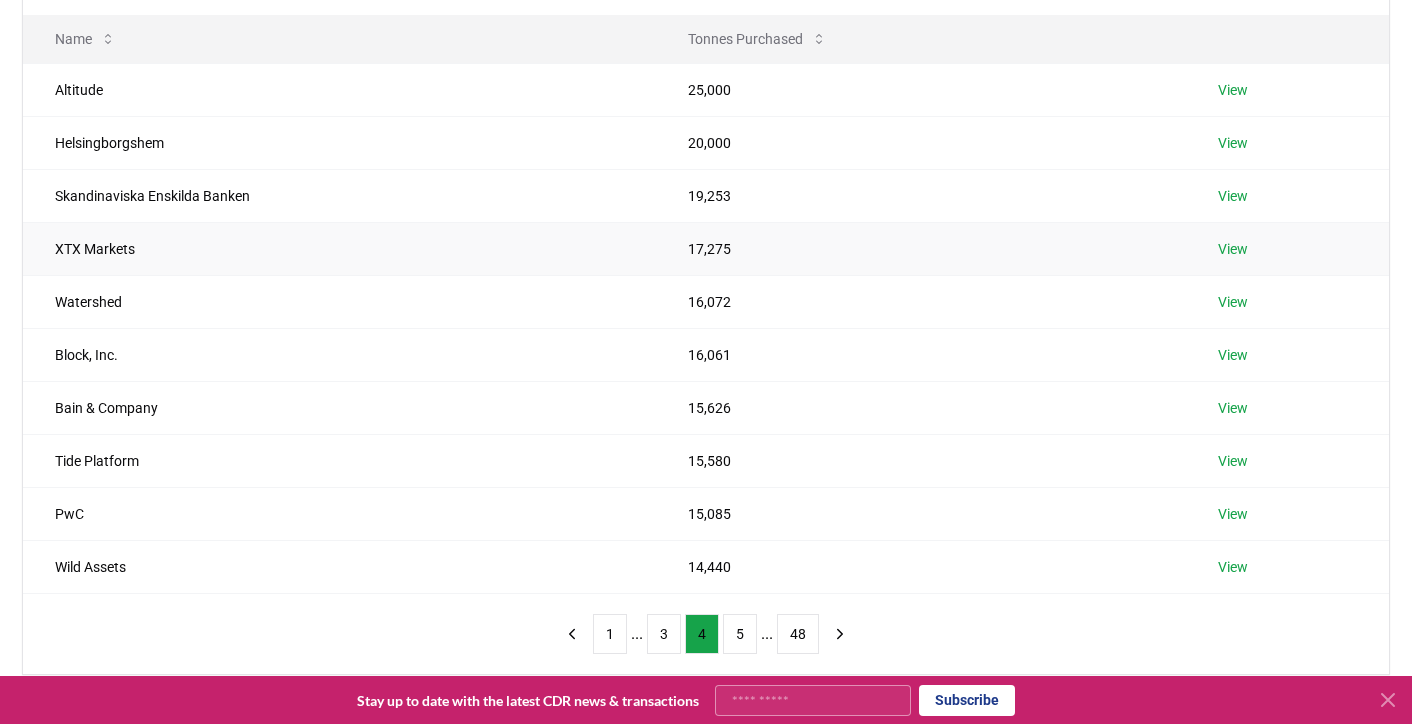 scroll, scrollTop: 223, scrollLeft: 0, axis: vertical 